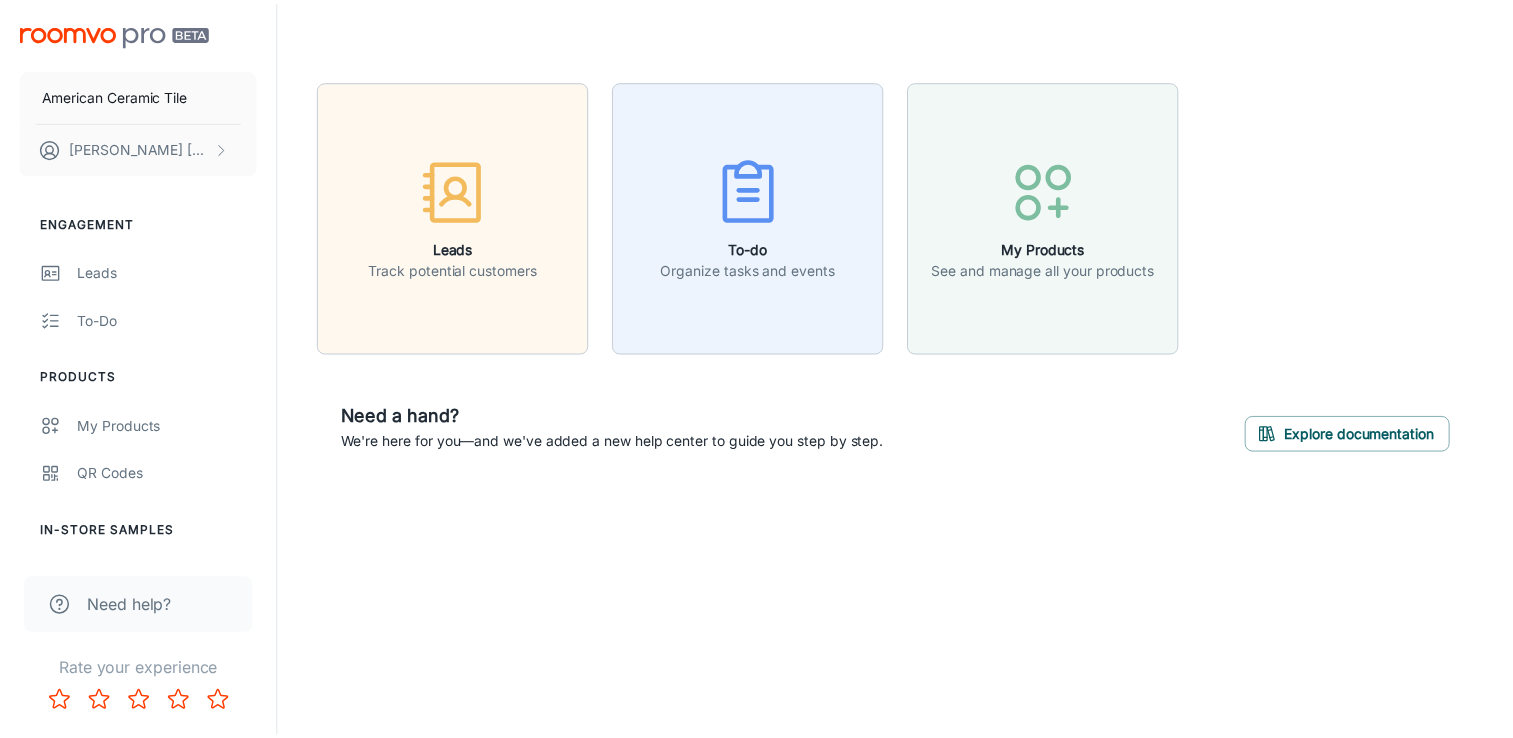 scroll, scrollTop: 0, scrollLeft: 0, axis: both 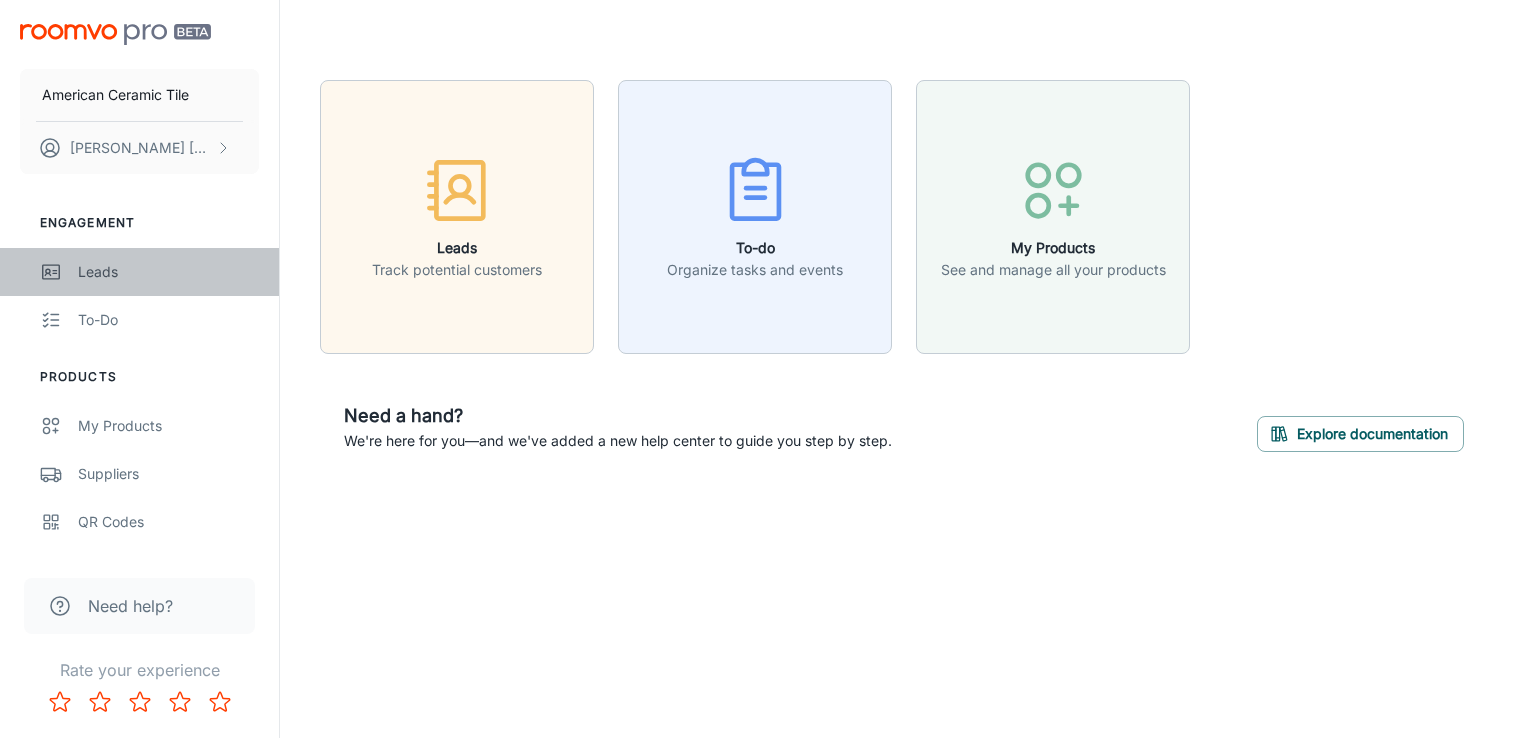click on "Leads" at bounding box center (168, 272) 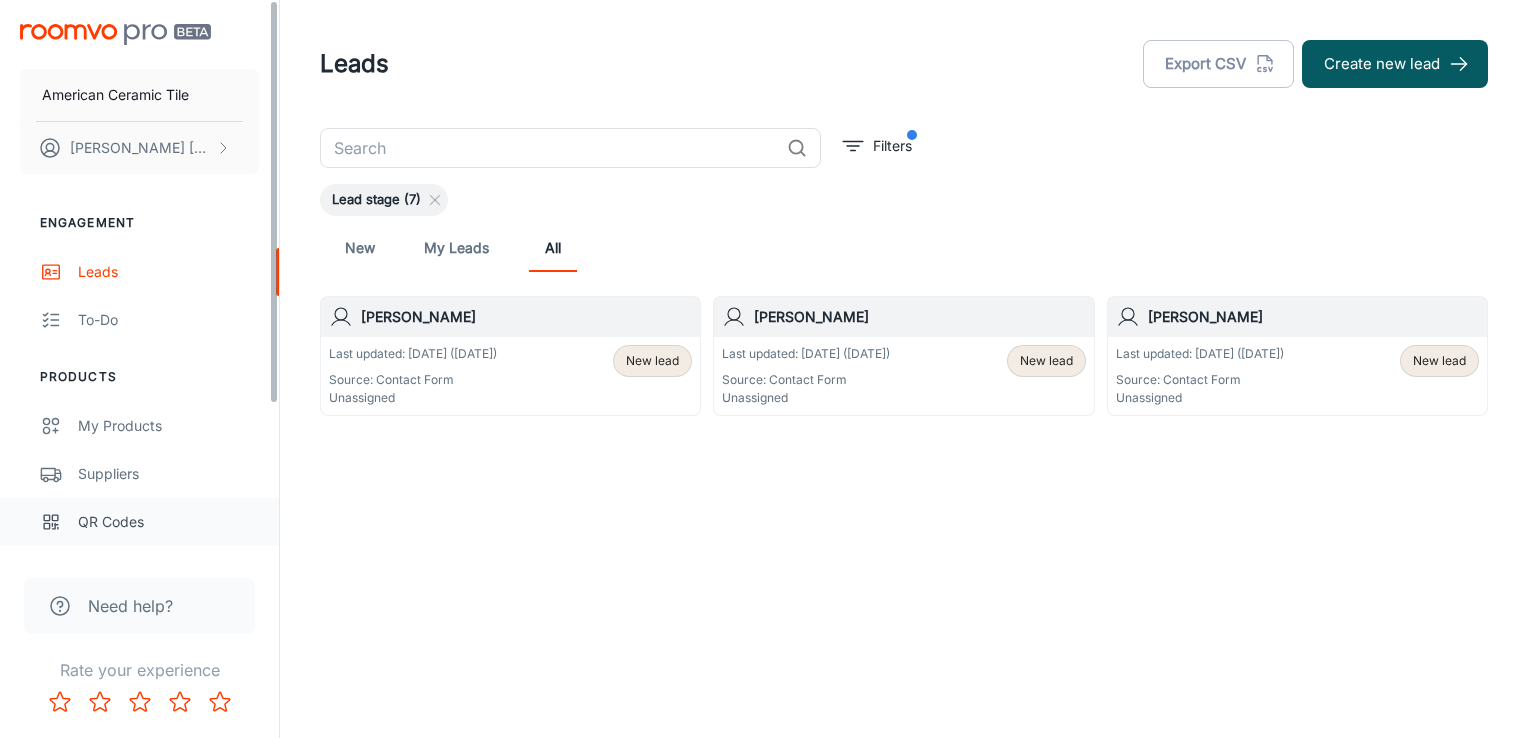 click on "QR Codes" at bounding box center (168, 522) 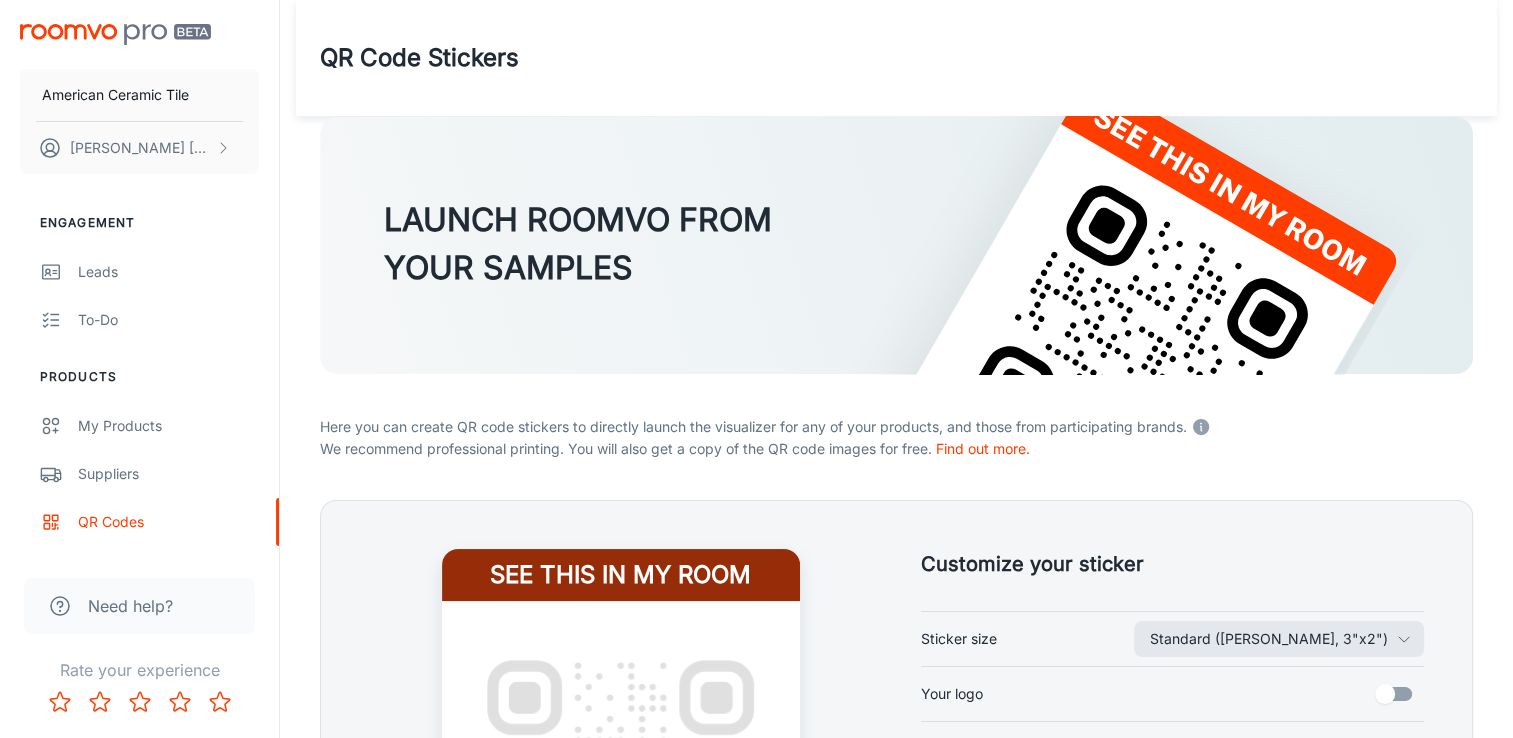 scroll, scrollTop: 333, scrollLeft: 0, axis: vertical 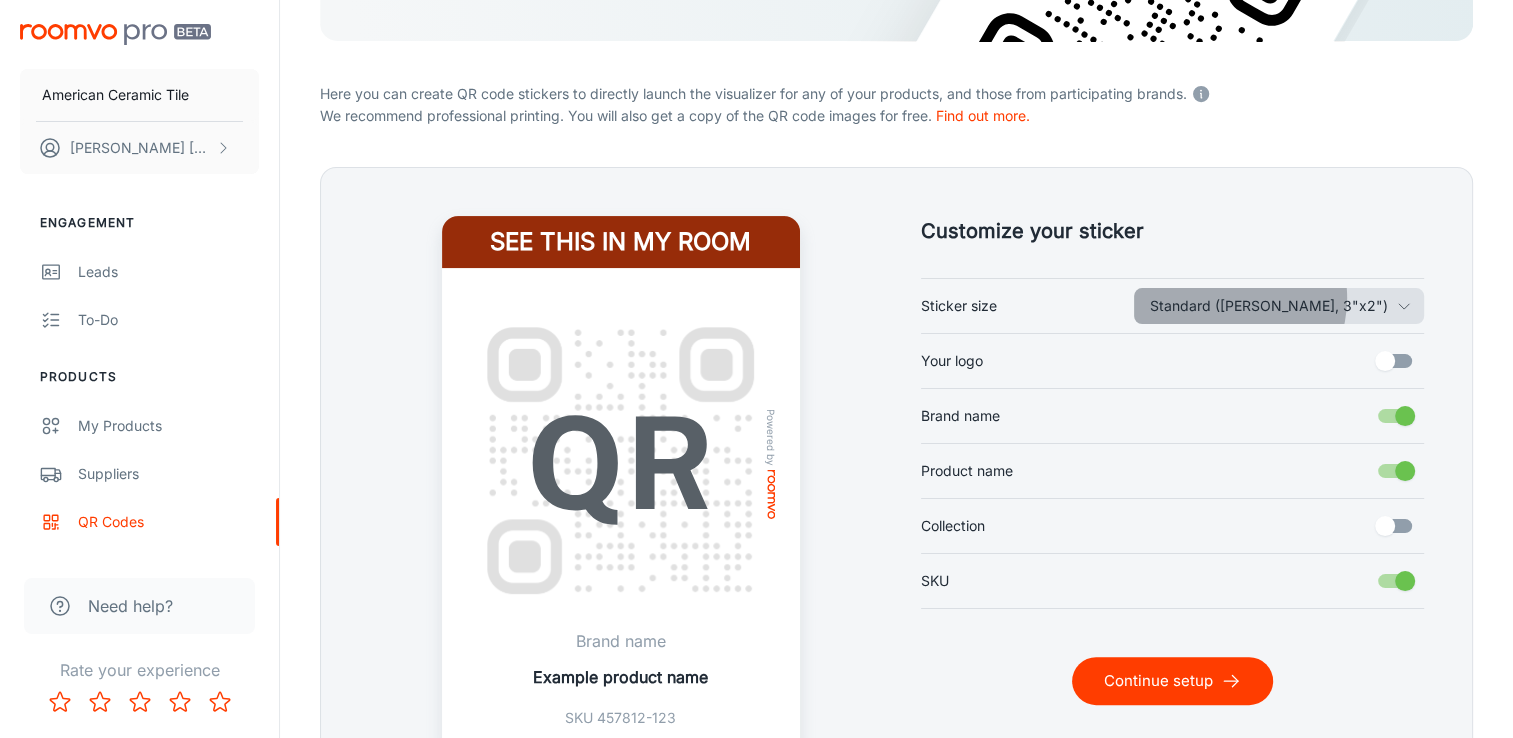 click on "Standard ([PERSON_NAME], 3"x2")" at bounding box center (1279, 306) 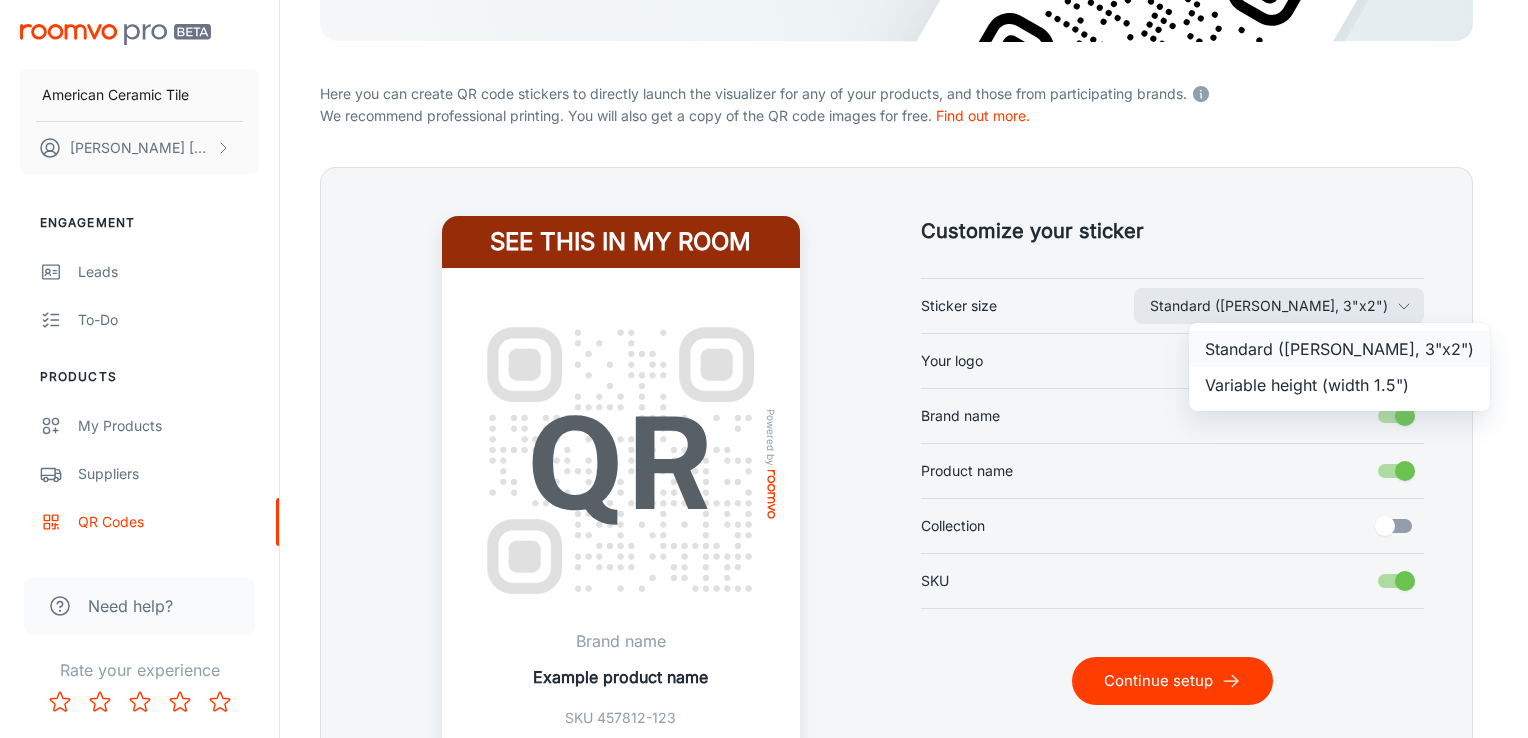 click on "Standard ([PERSON_NAME], 3"x2")" at bounding box center [1339, 349] 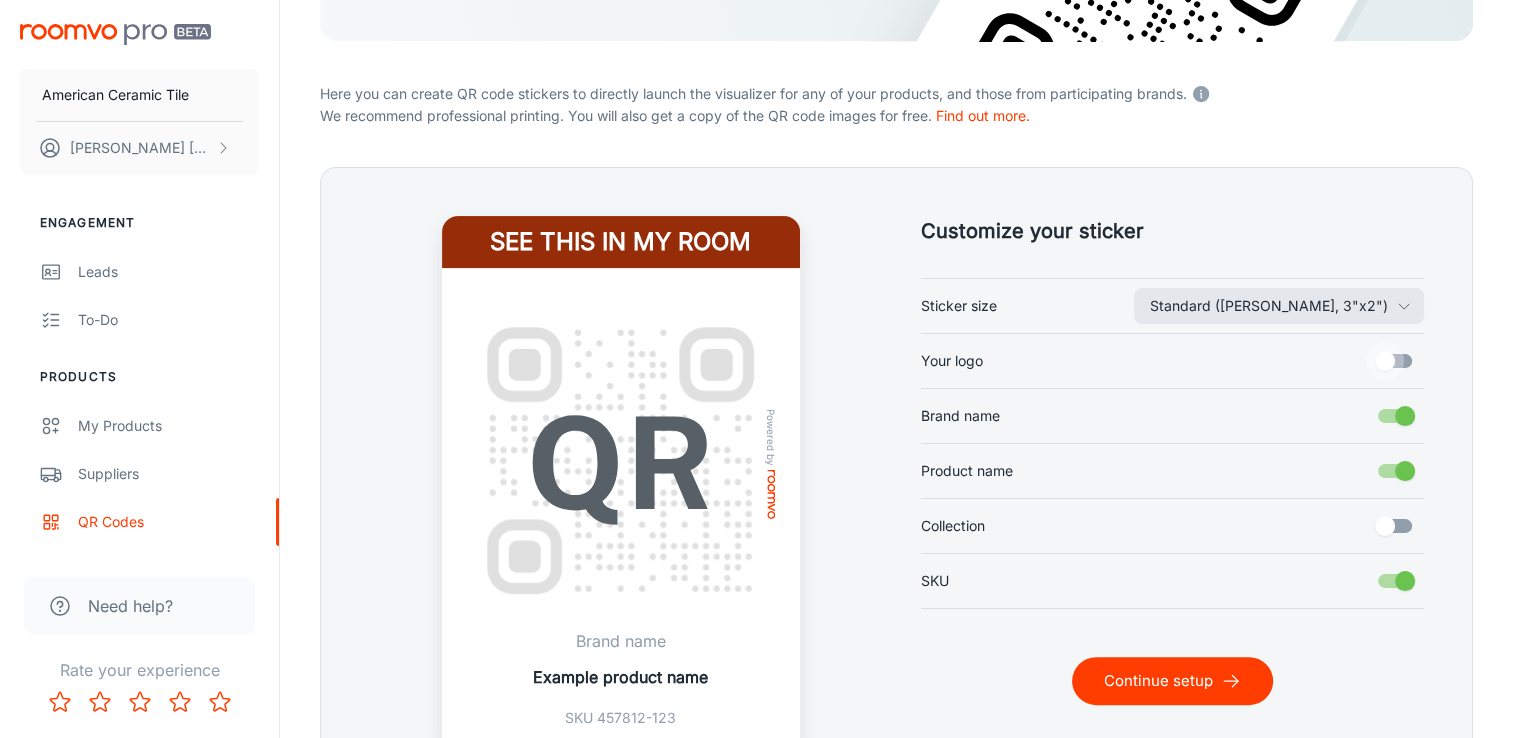 click on "Your logo" at bounding box center [1385, 361] 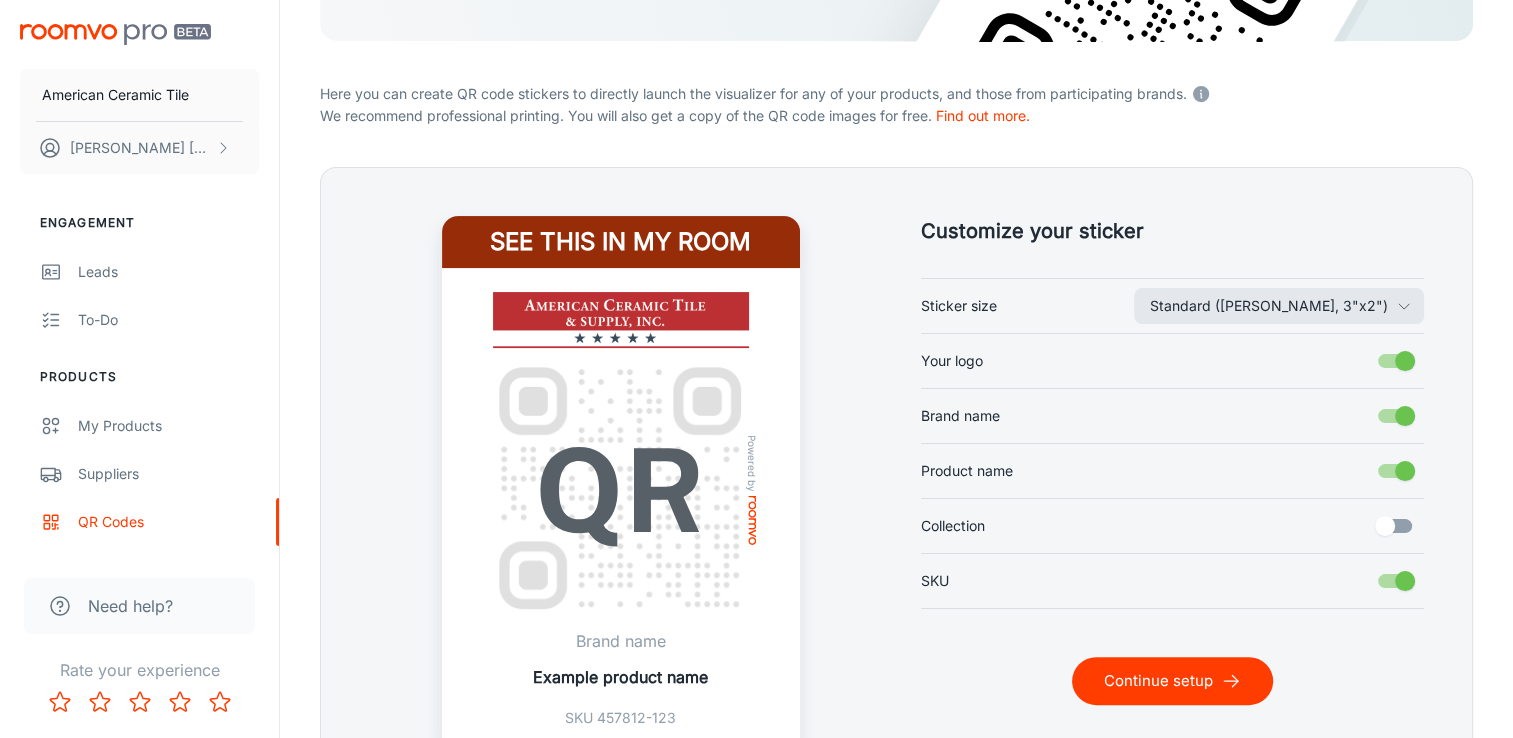 click on "Brand name" at bounding box center (620, 641) 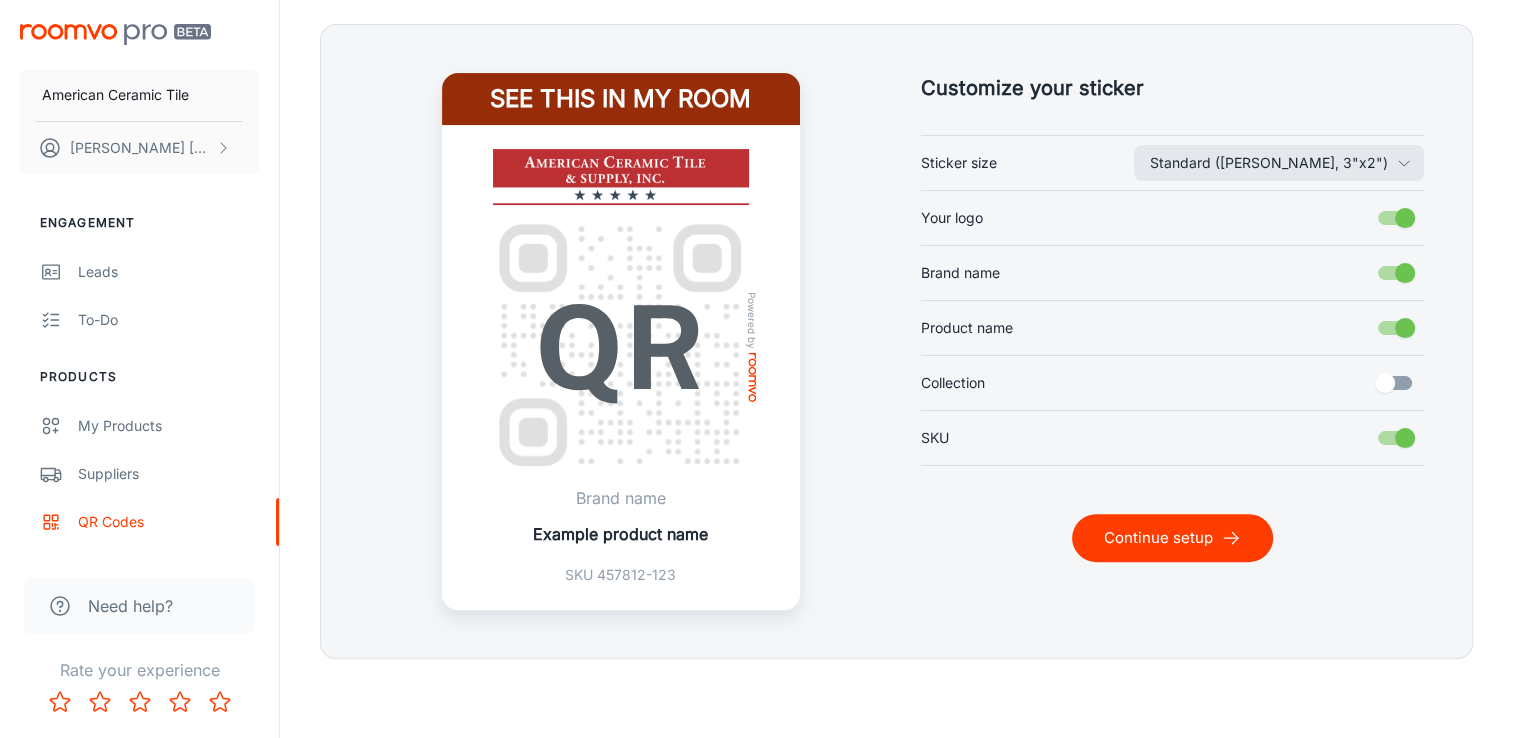 click on "Continue setup" at bounding box center (1172, 538) 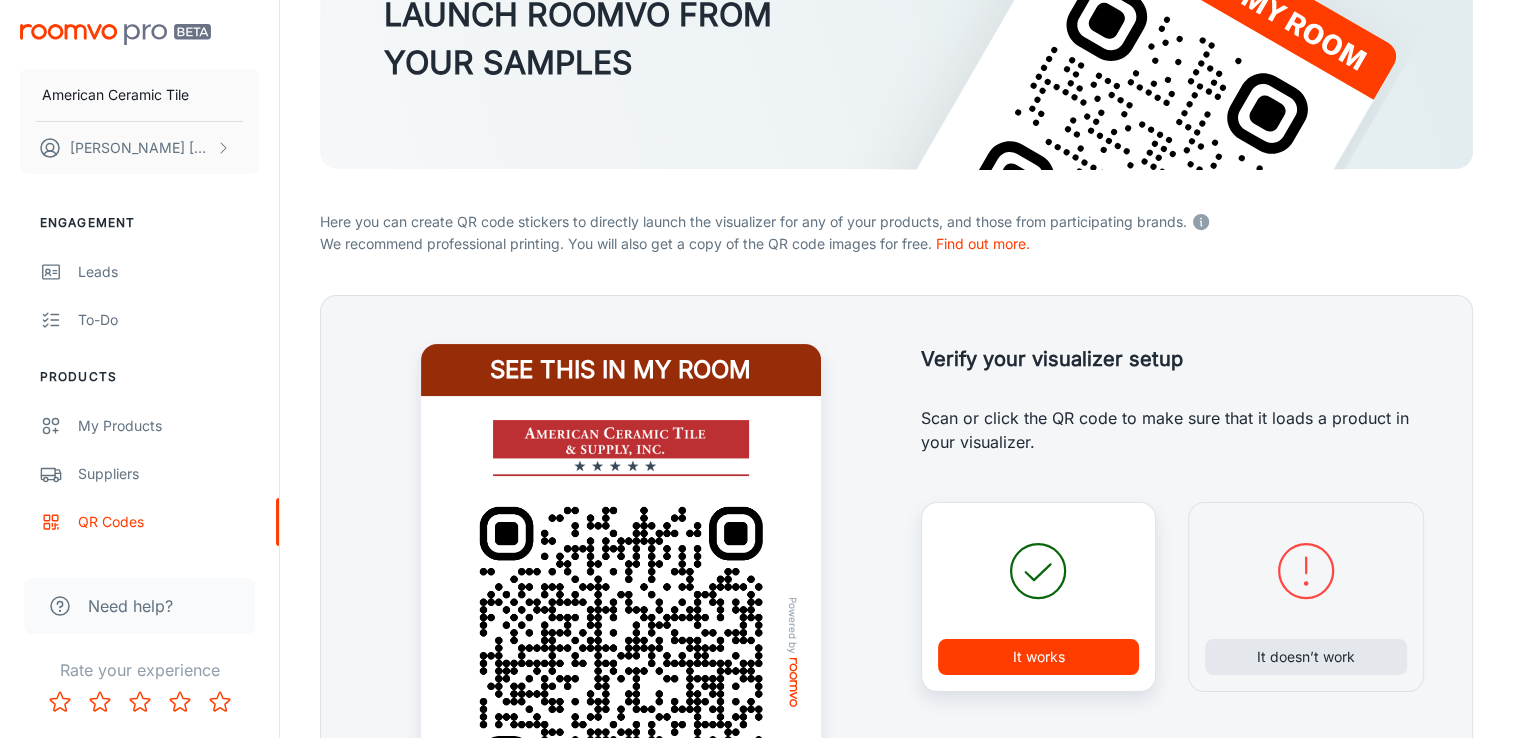 scroll, scrollTop: 539, scrollLeft: 0, axis: vertical 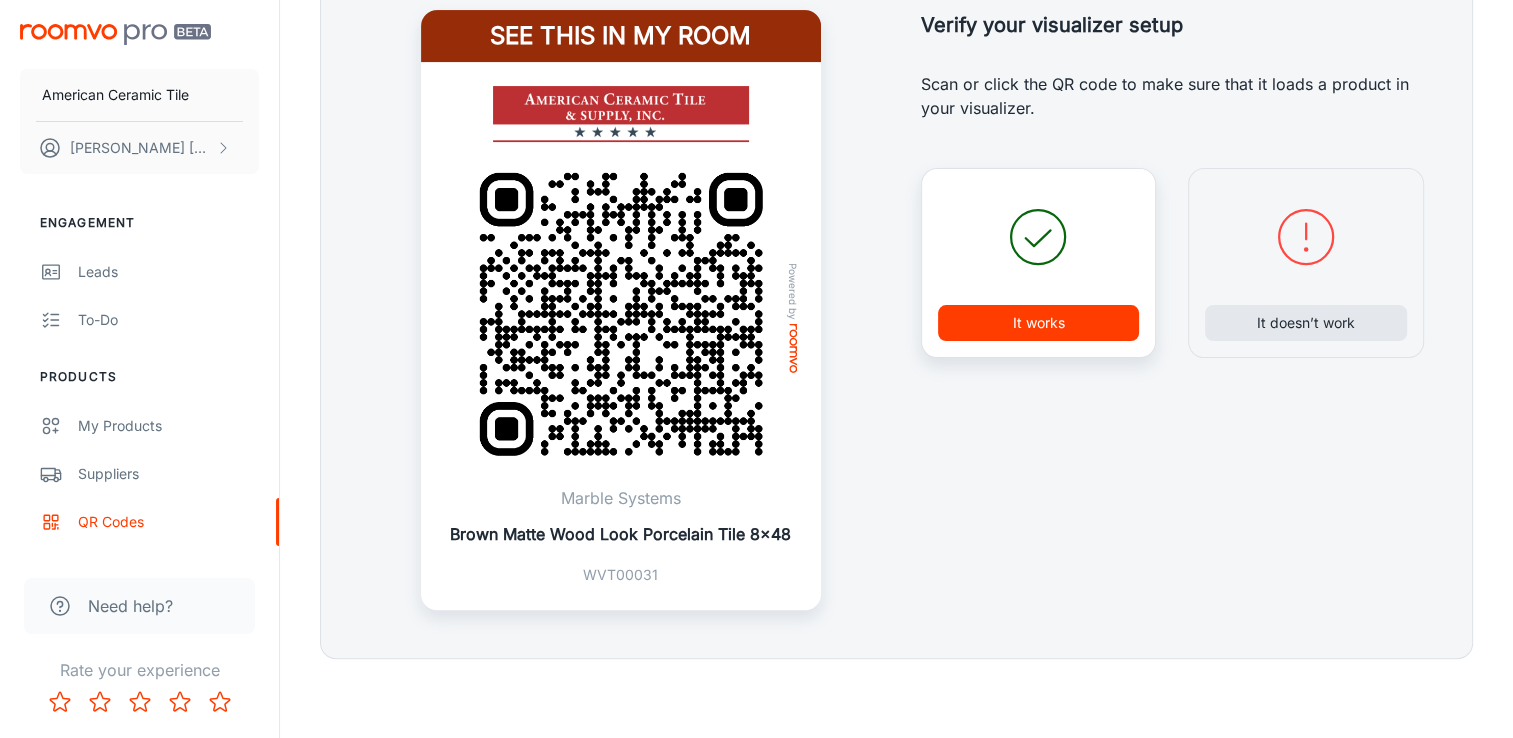 click on "It works" at bounding box center (1039, 323) 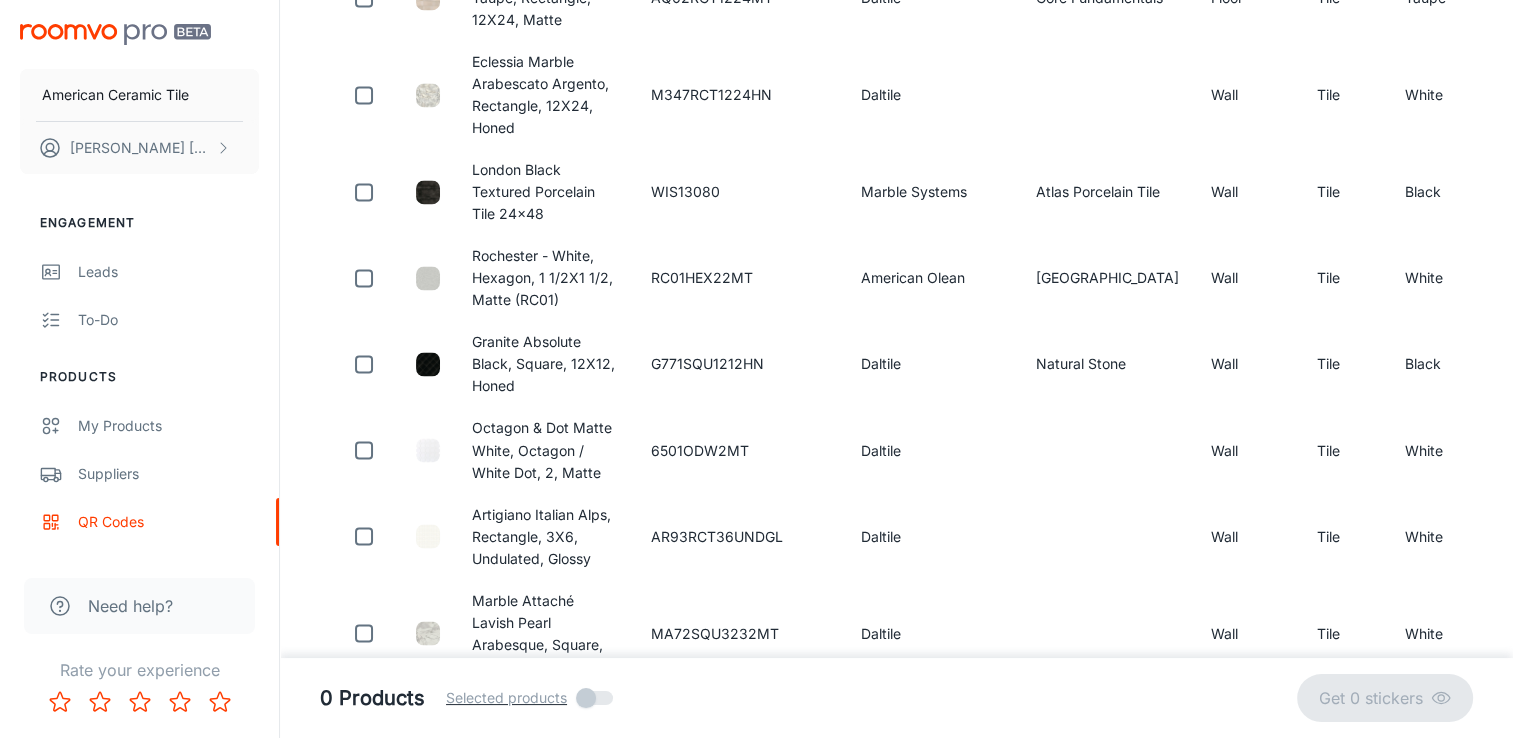 scroll, scrollTop: 3666, scrollLeft: 0, axis: vertical 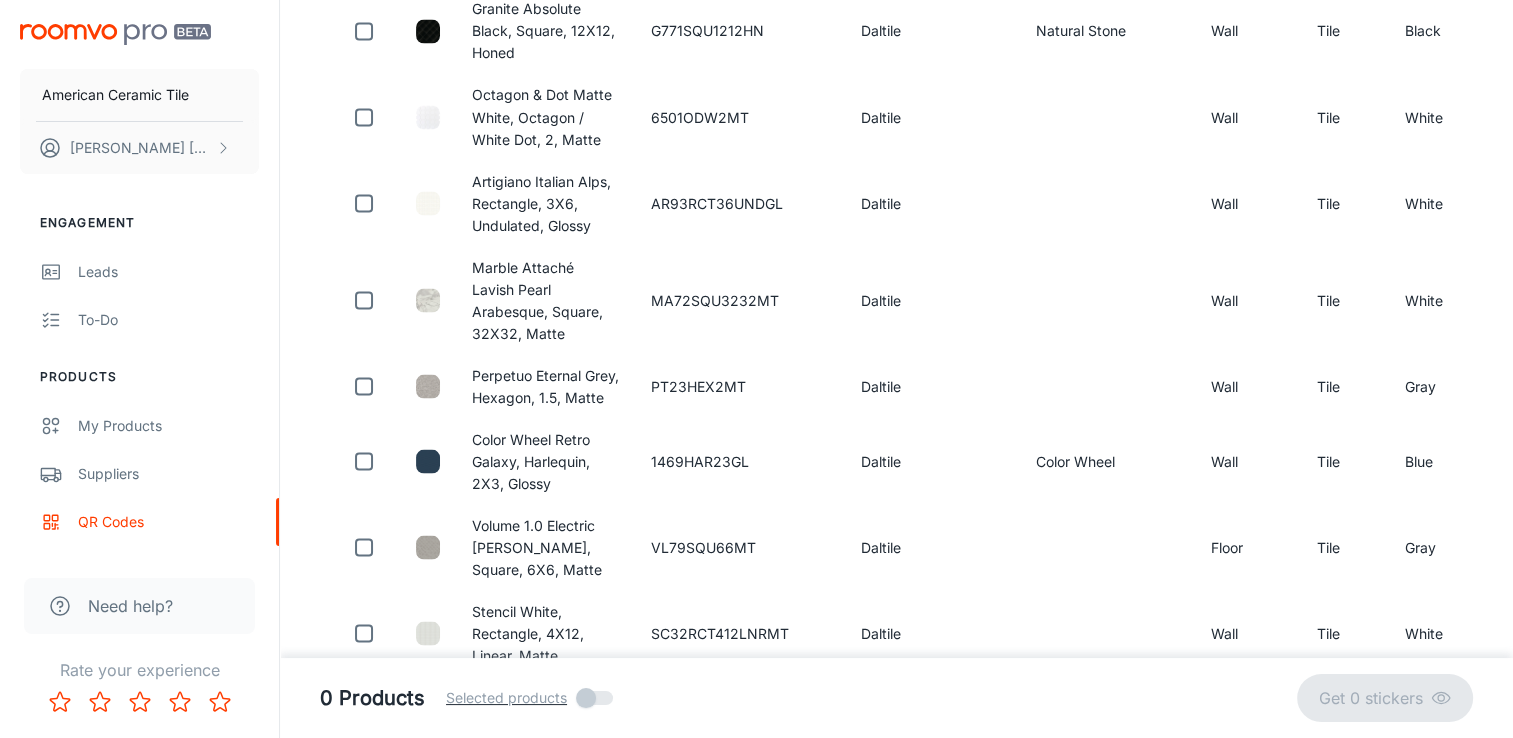 drag, startPoint x: 372, startPoint y: 490, endPoint x: 345, endPoint y: 502, distance: 29.546574 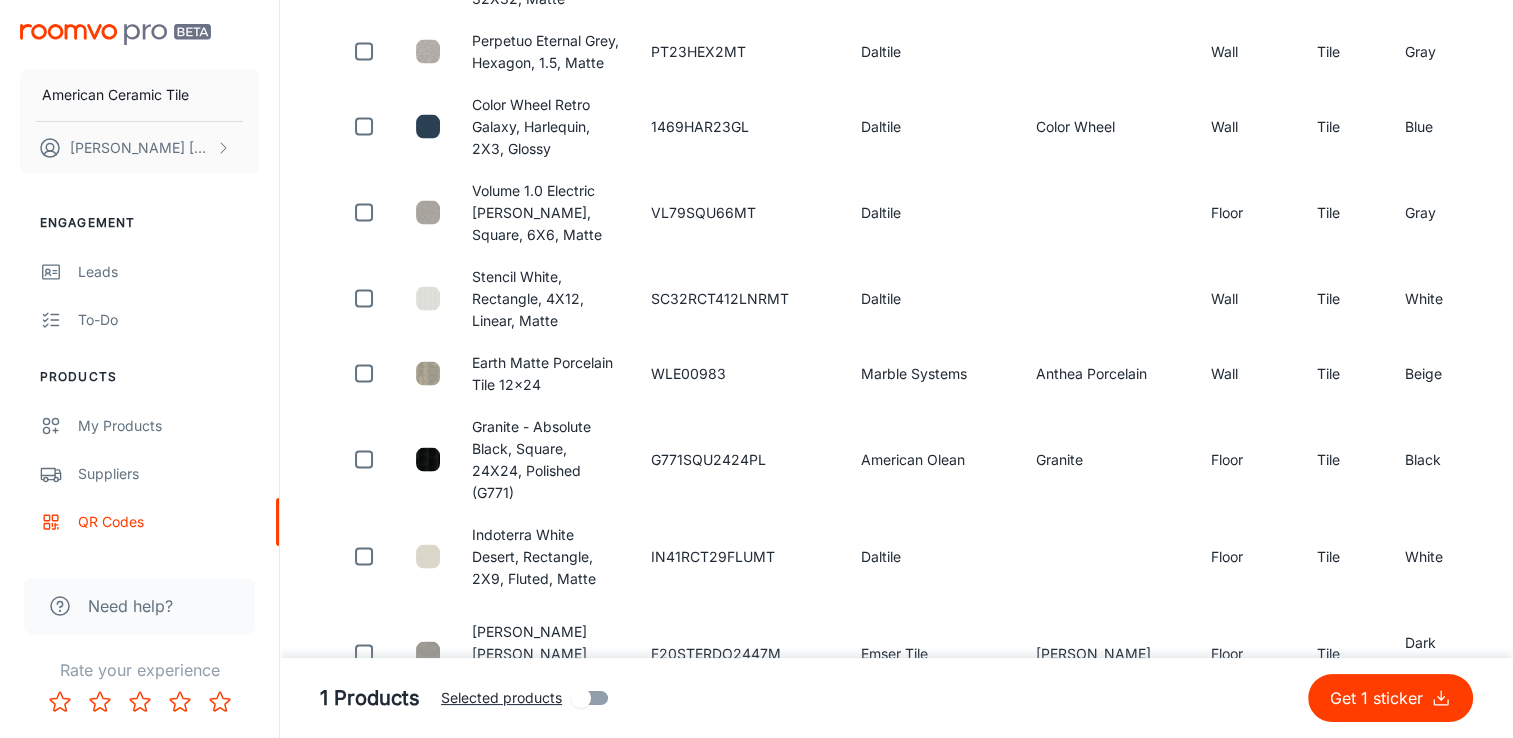 scroll, scrollTop: 4333, scrollLeft: 0, axis: vertical 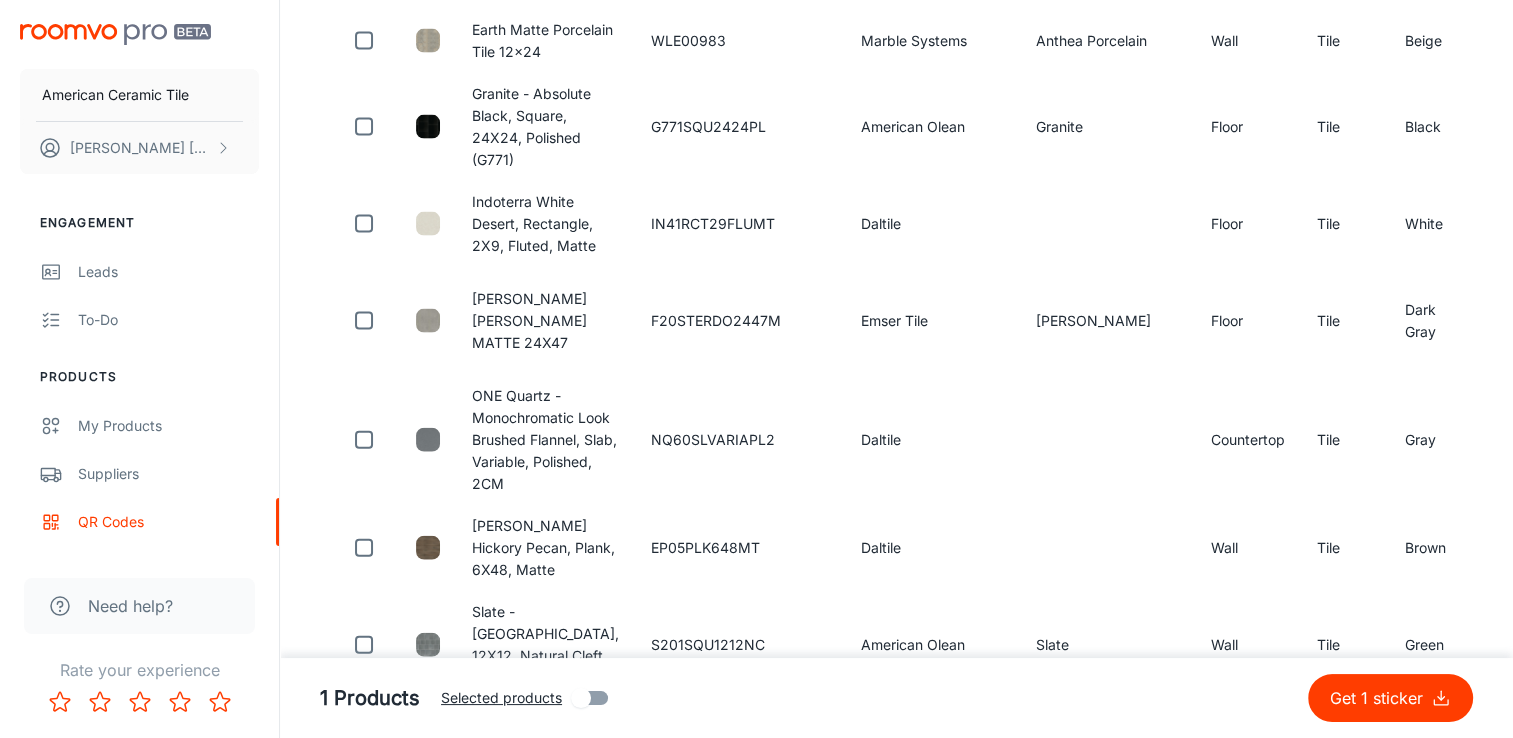 click at bounding box center (364, -550) 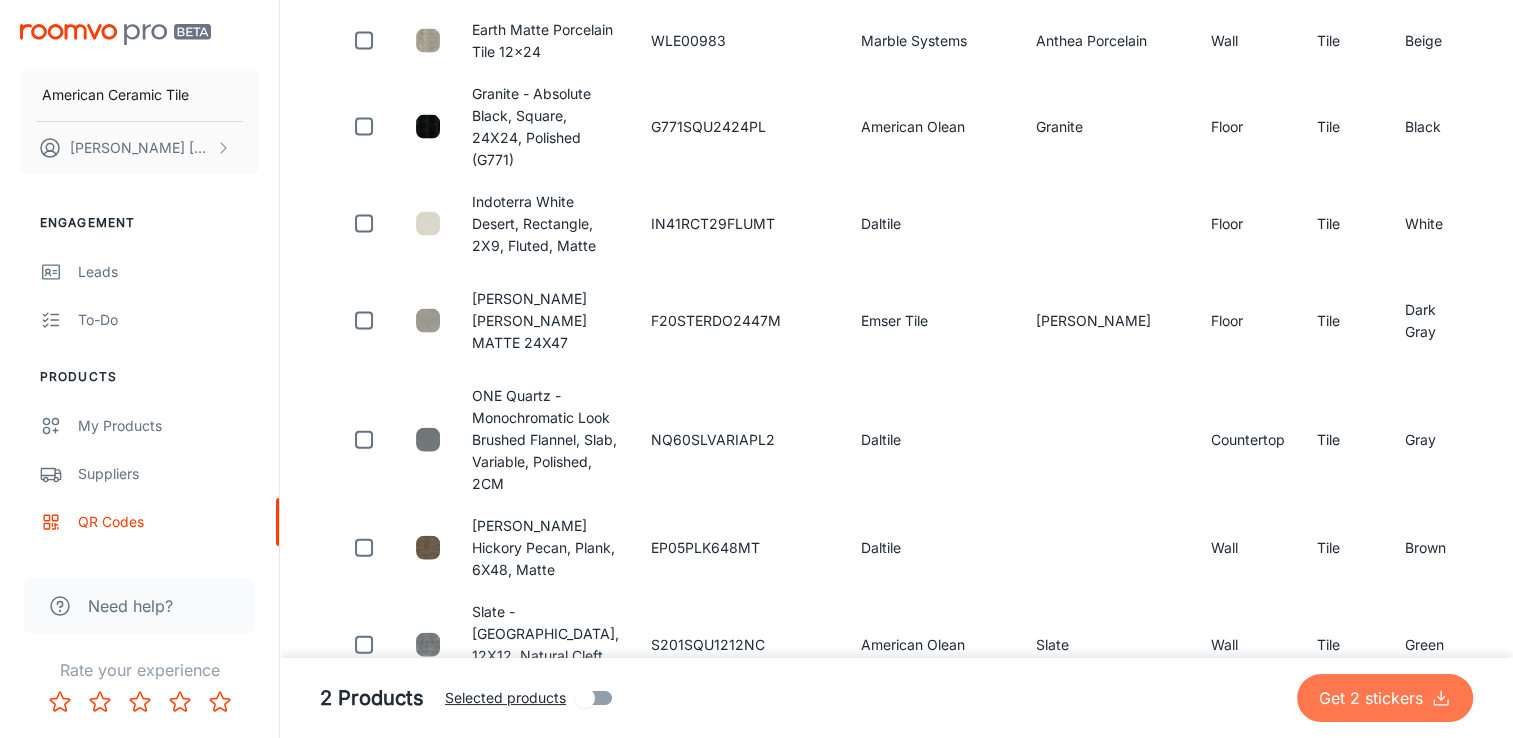 click on "Get 2 stickers" at bounding box center [1375, 698] 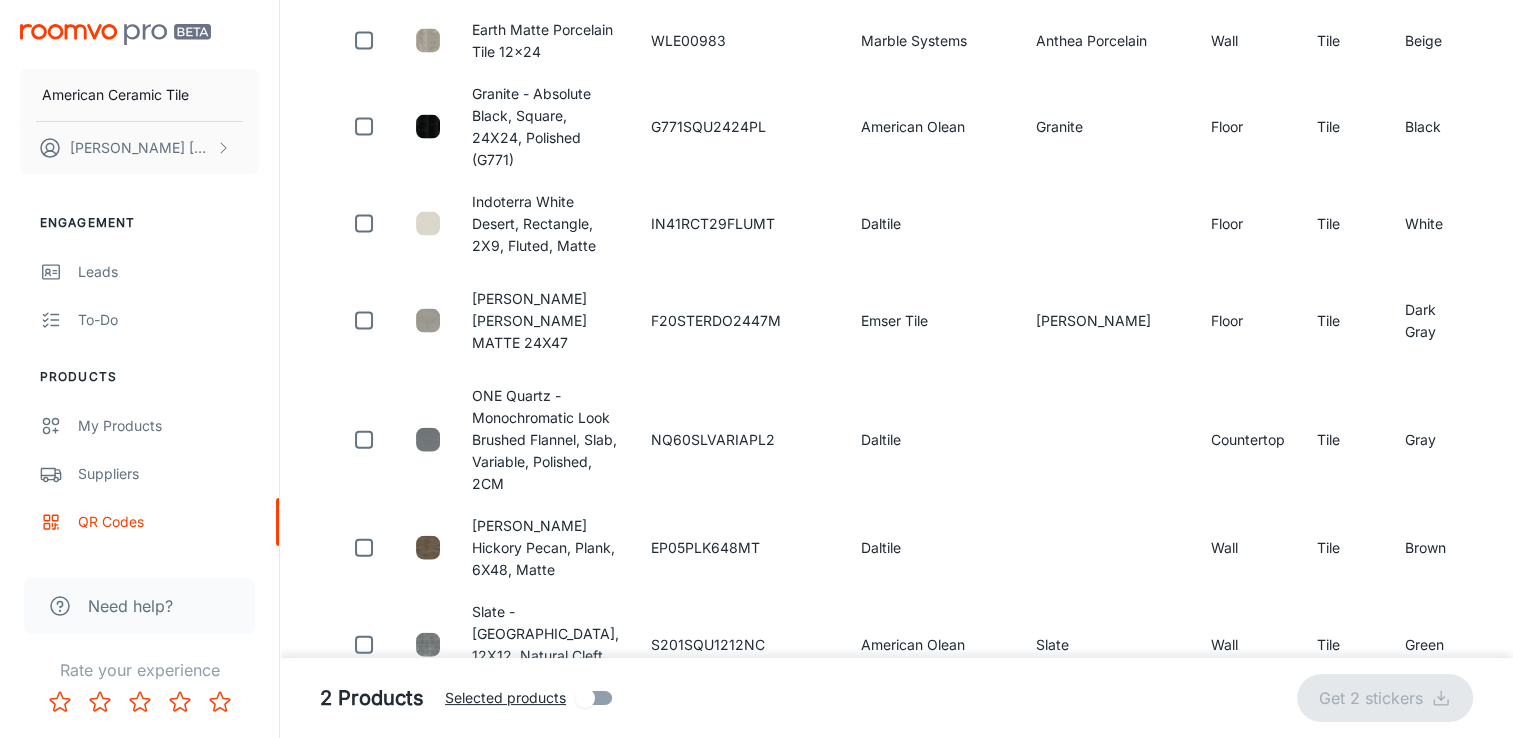 checkbox on "false" 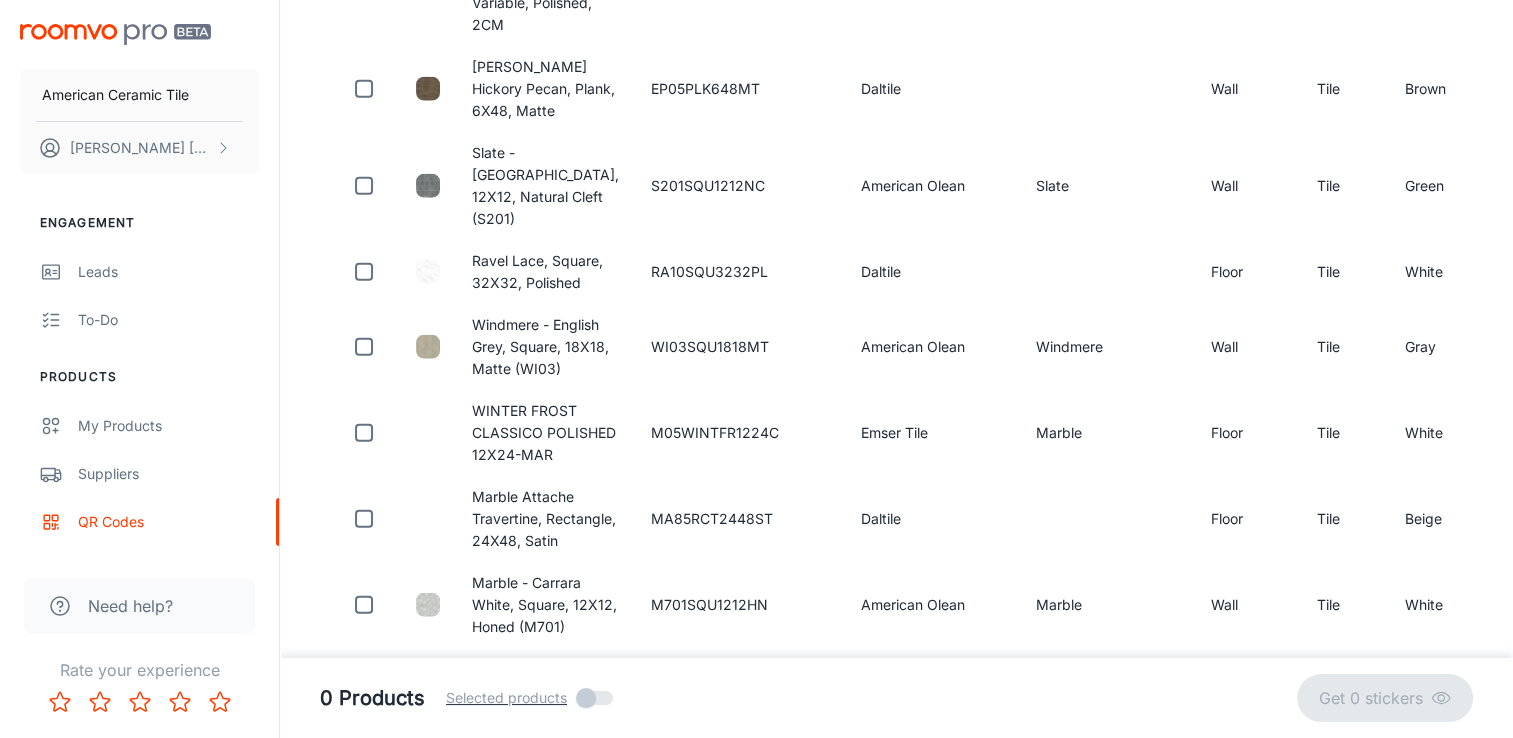 scroll, scrollTop: 5000, scrollLeft: 0, axis: vertical 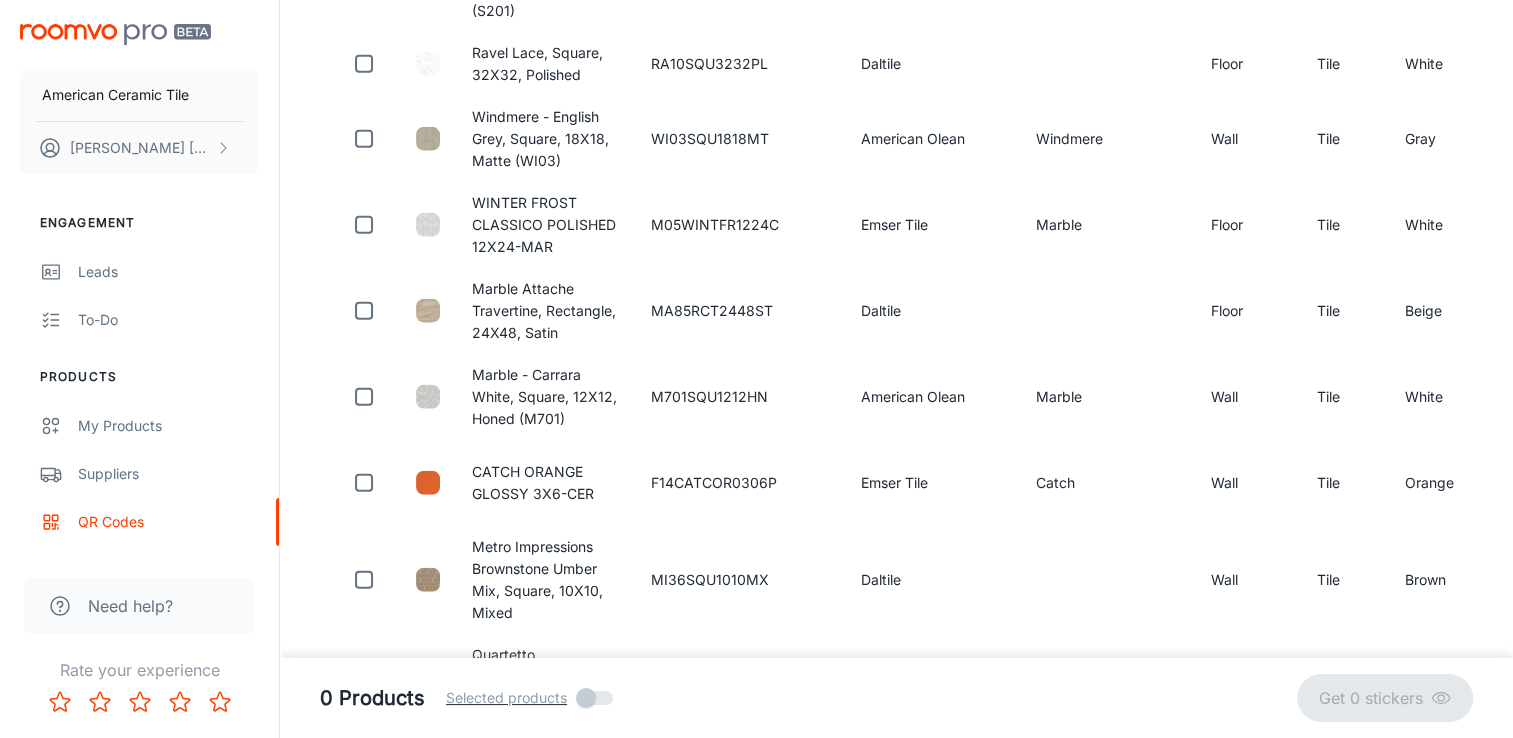 click at bounding box center [364, -873] 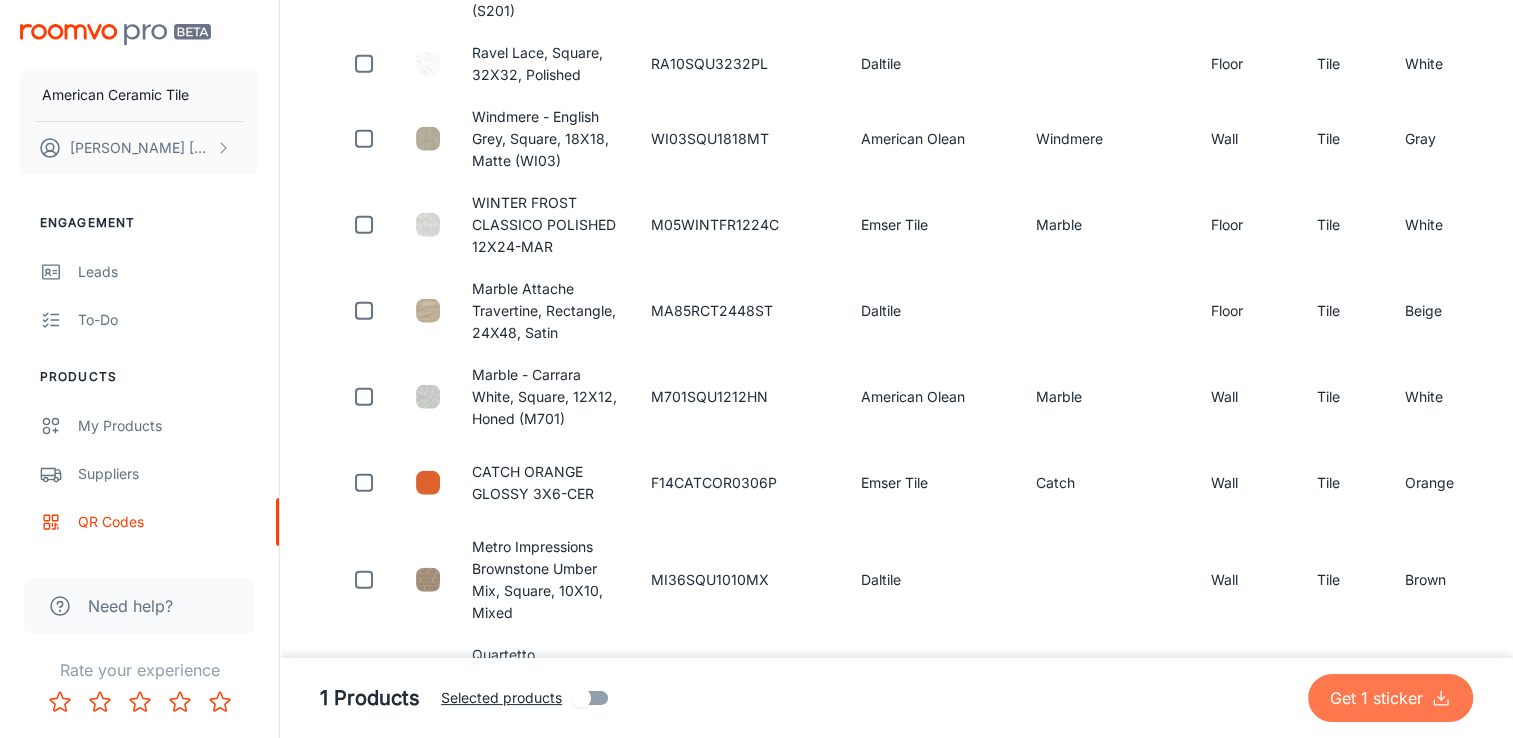 click on "Get 1 sticker" at bounding box center (1380, 698) 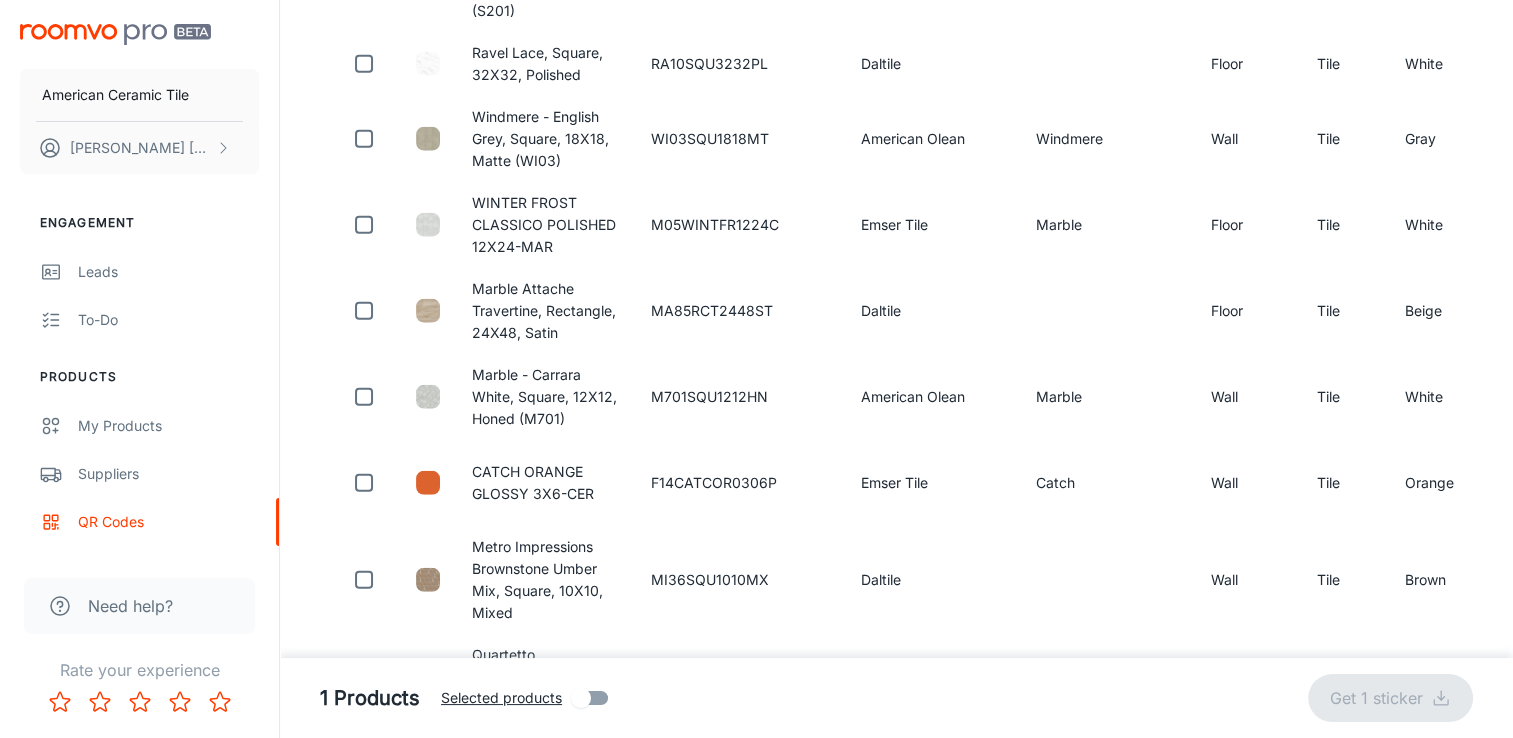 checkbox on "false" 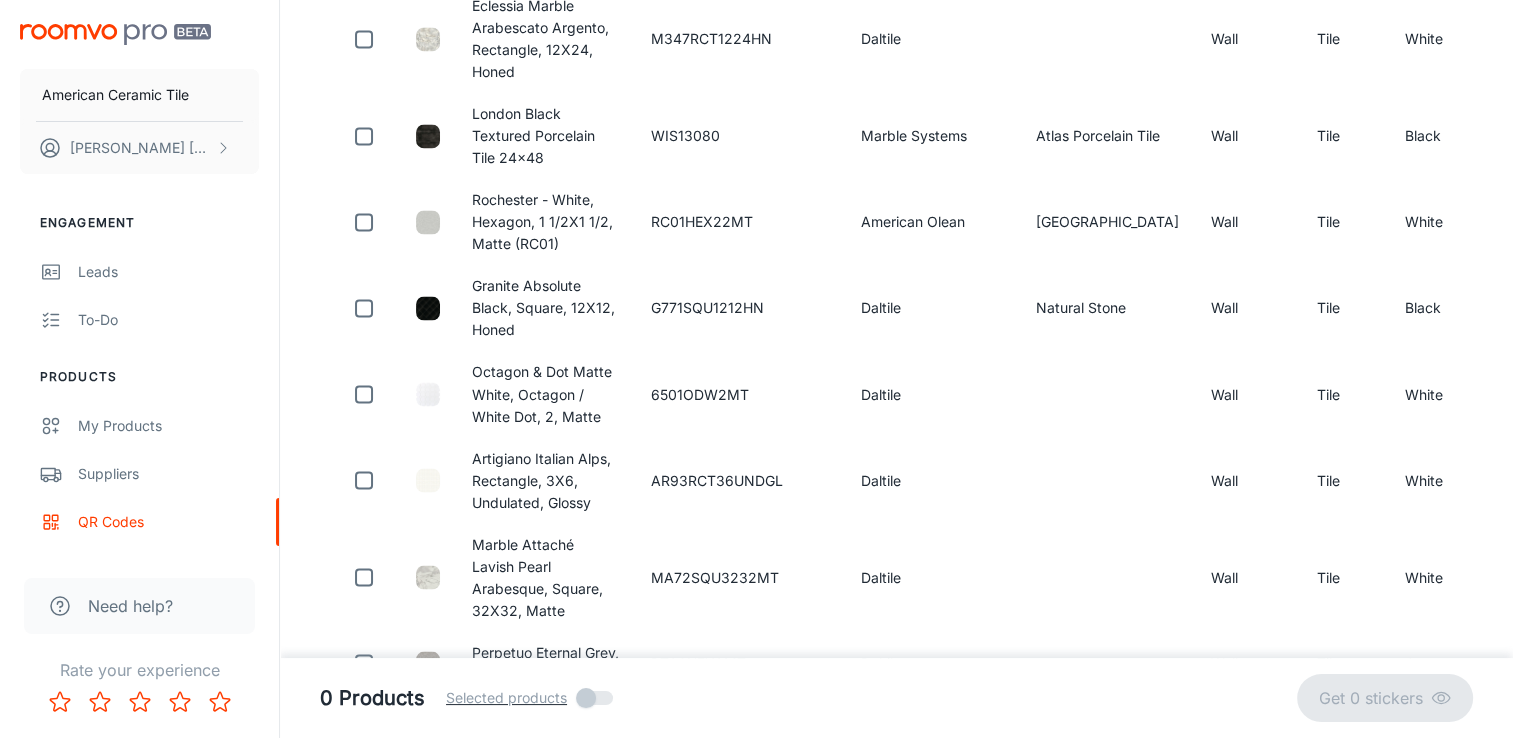 scroll, scrollTop: 3666, scrollLeft: 0, axis: vertical 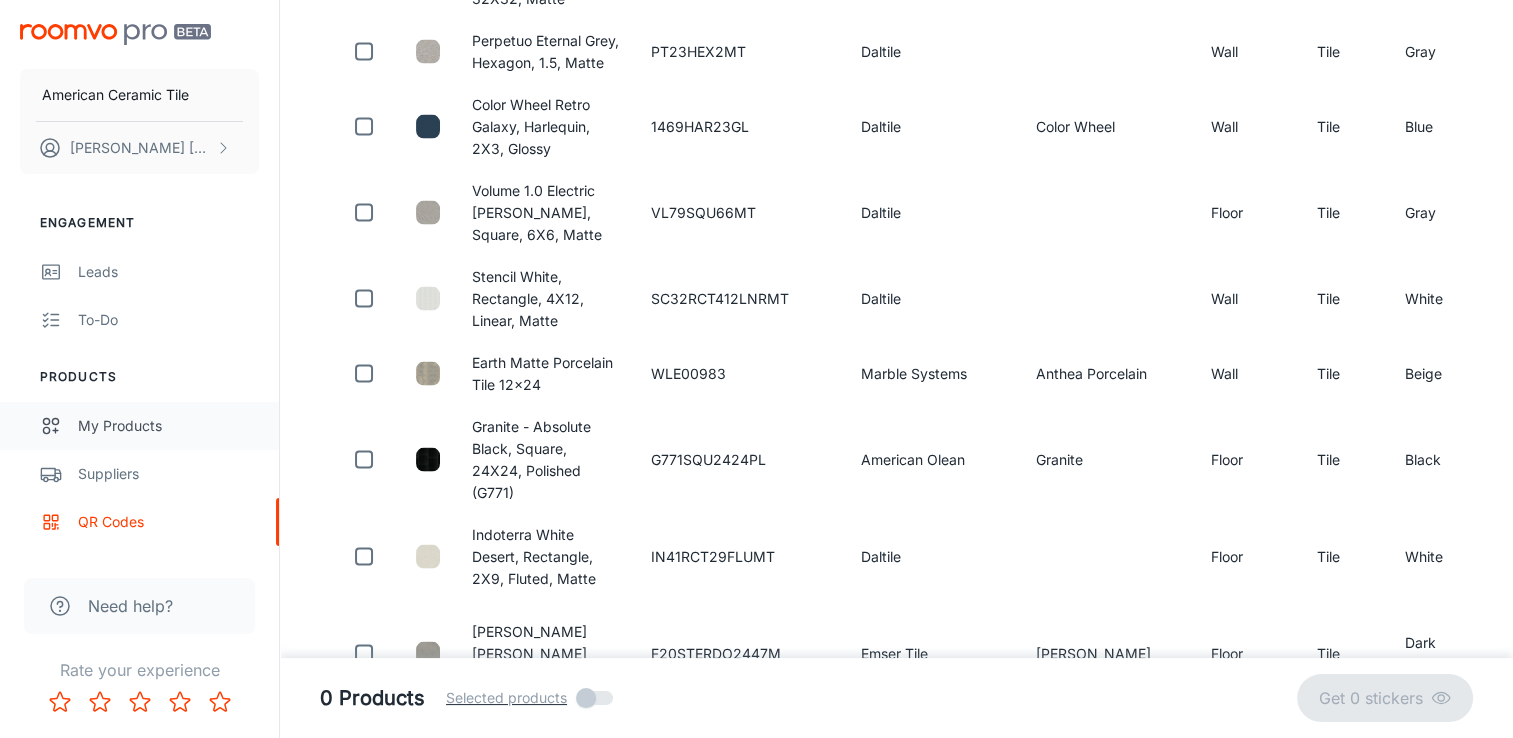 click on "My Products" at bounding box center (168, 426) 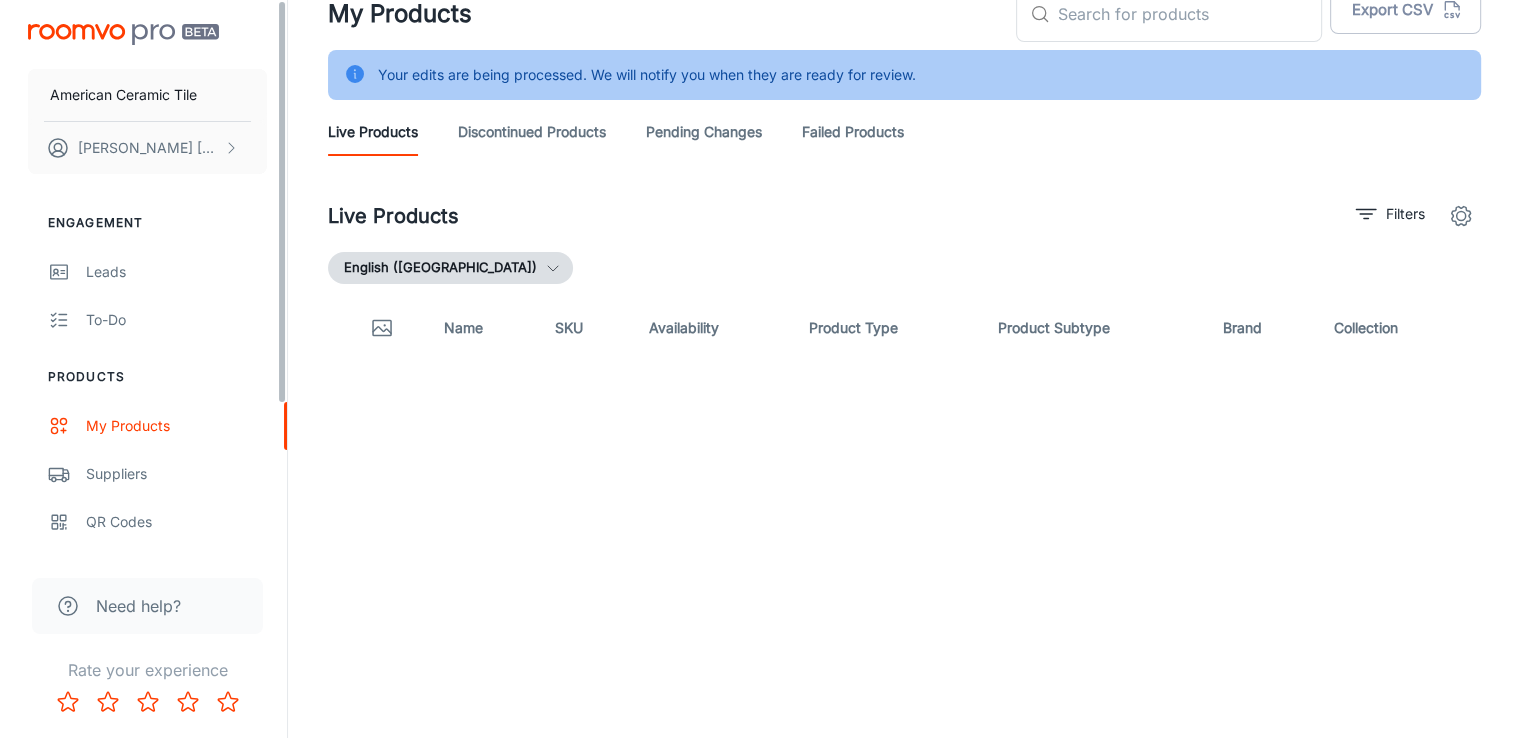 scroll, scrollTop: 0, scrollLeft: 0, axis: both 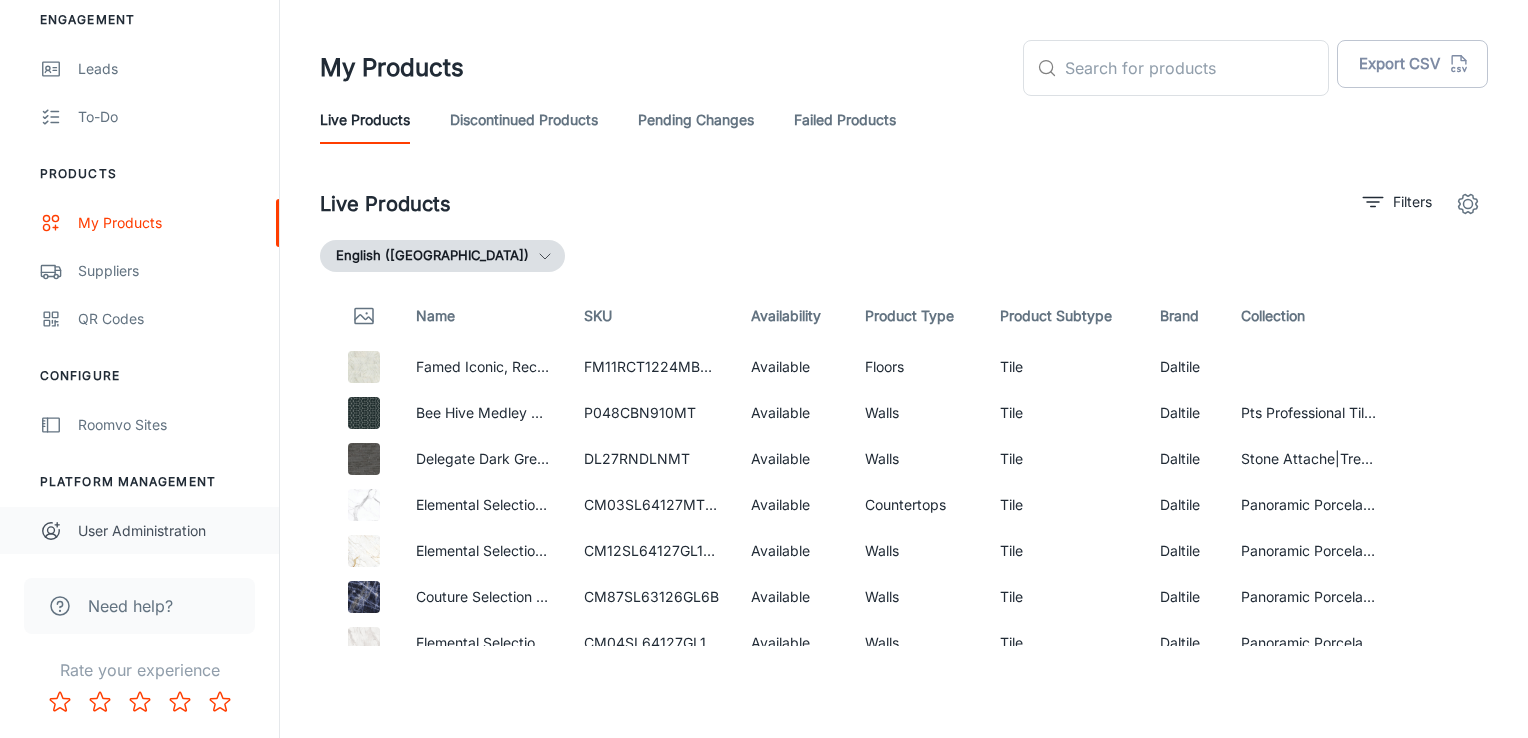 click on "User Administration" at bounding box center (168, 531) 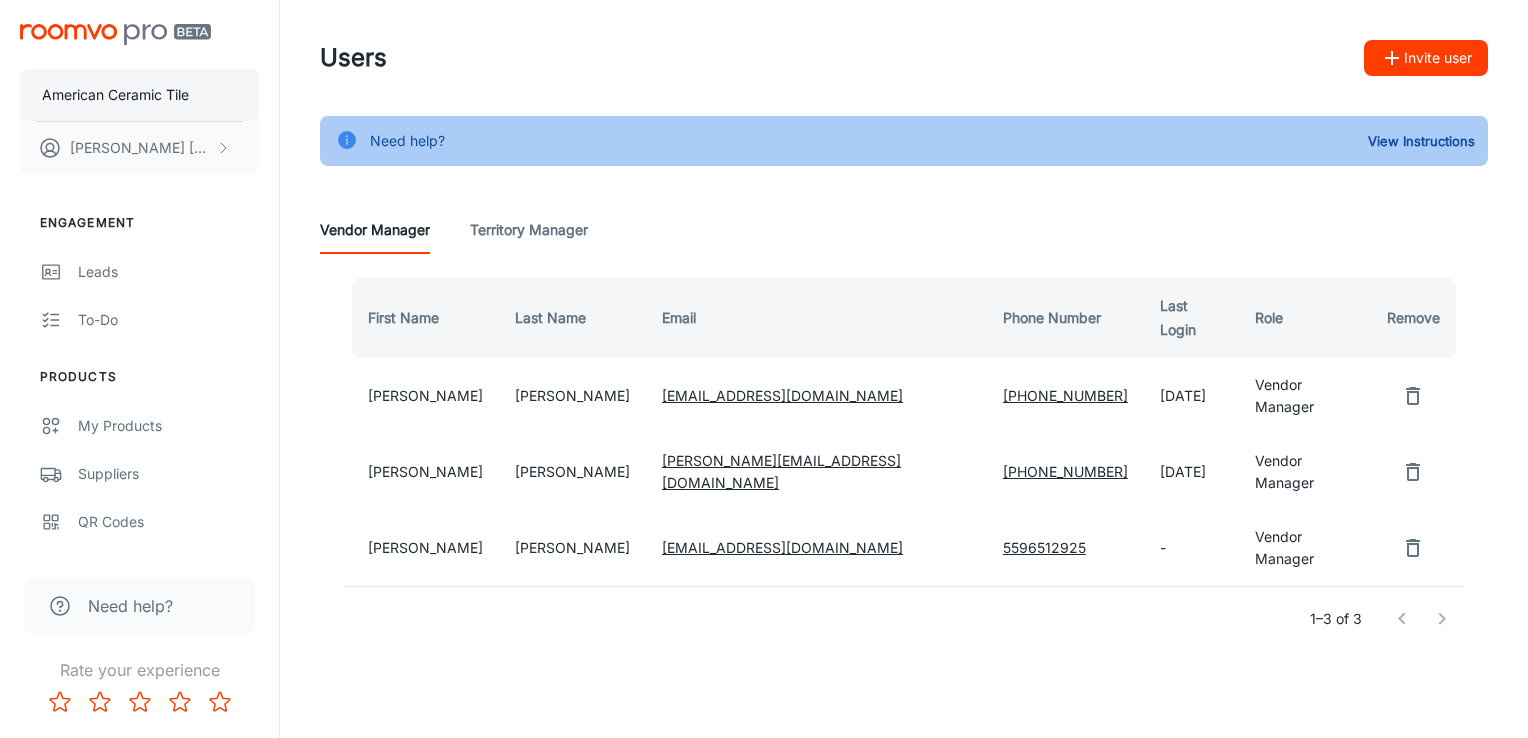 click on "American Ceramic Tile" at bounding box center [115, 95] 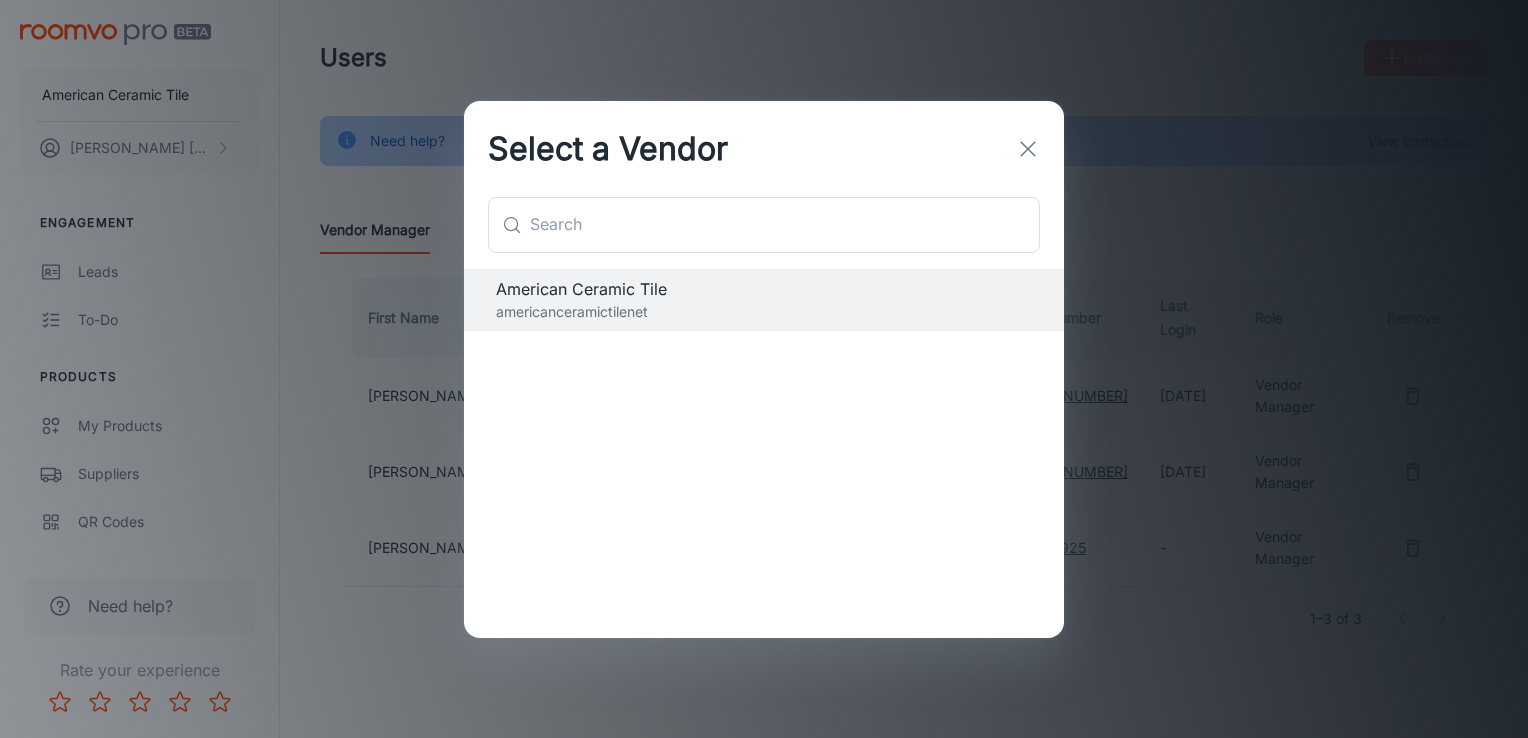 click 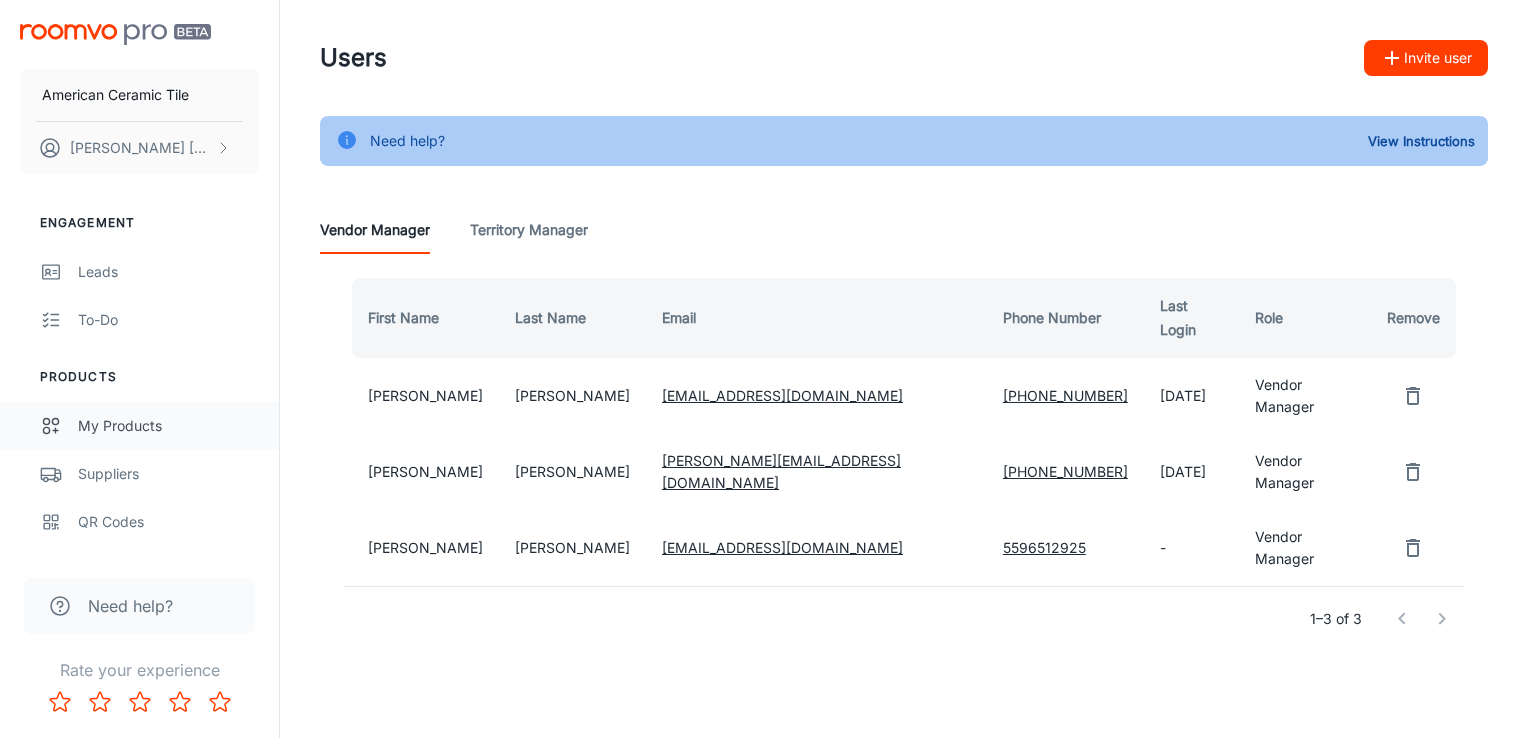 click on "My Products" at bounding box center (168, 426) 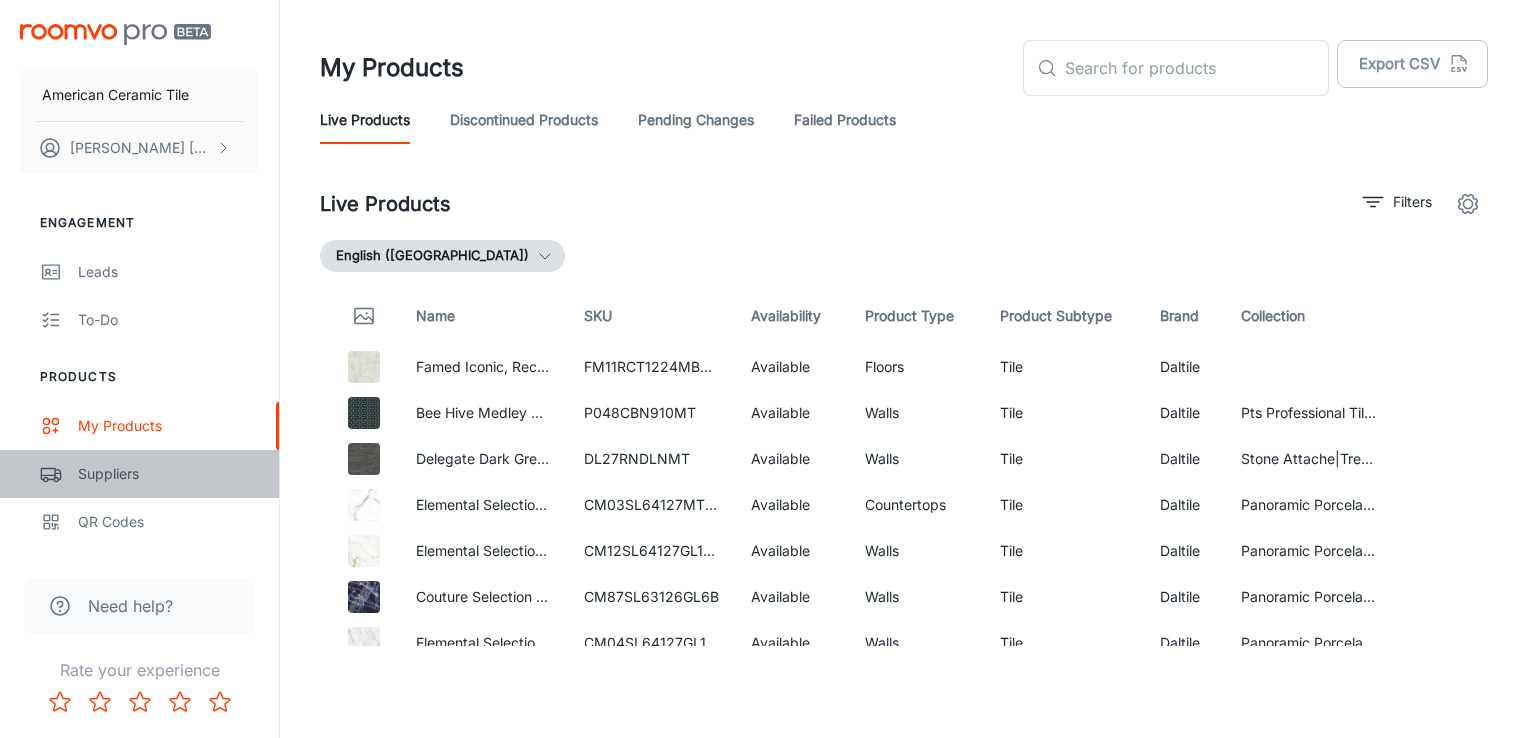 click on "Suppliers" at bounding box center (168, 474) 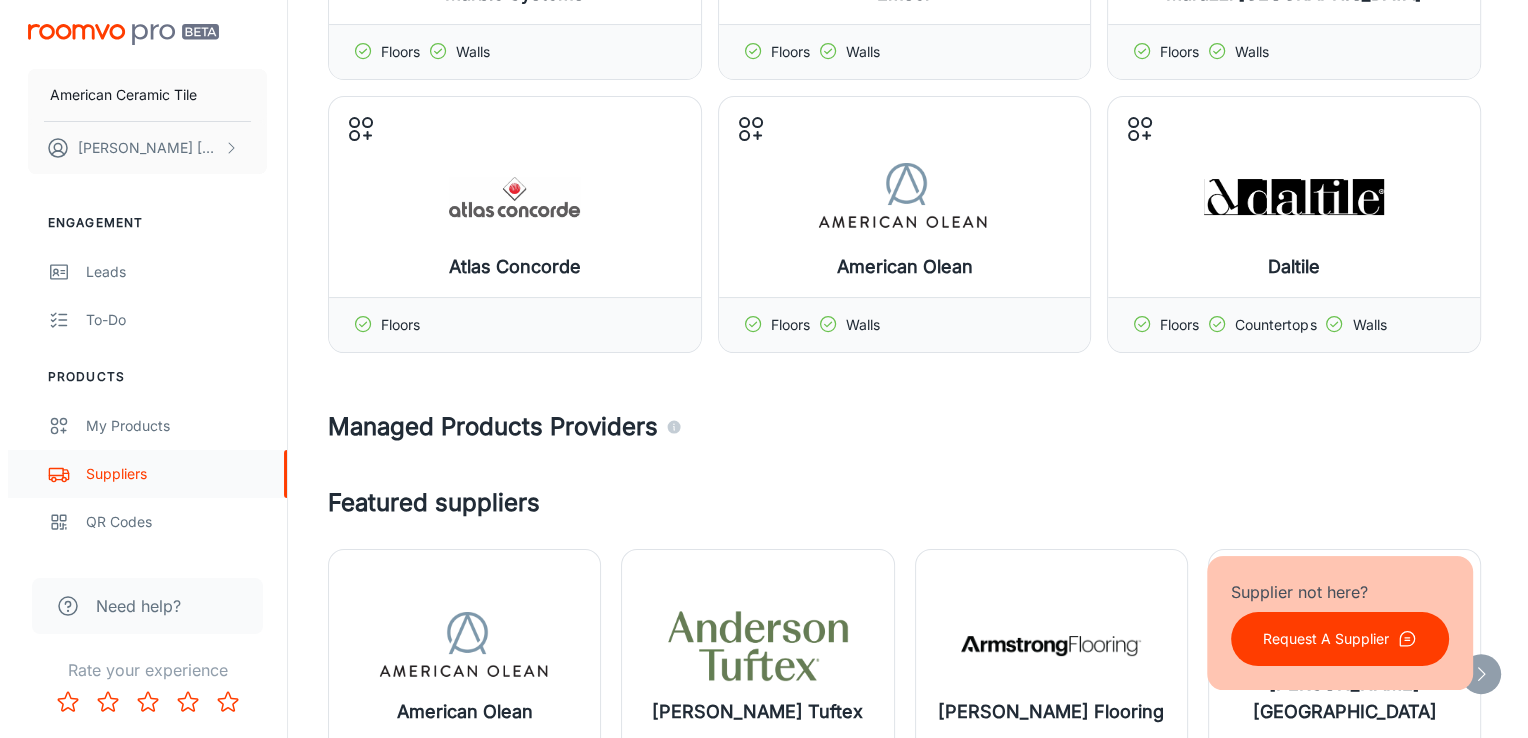 scroll, scrollTop: 0, scrollLeft: 0, axis: both 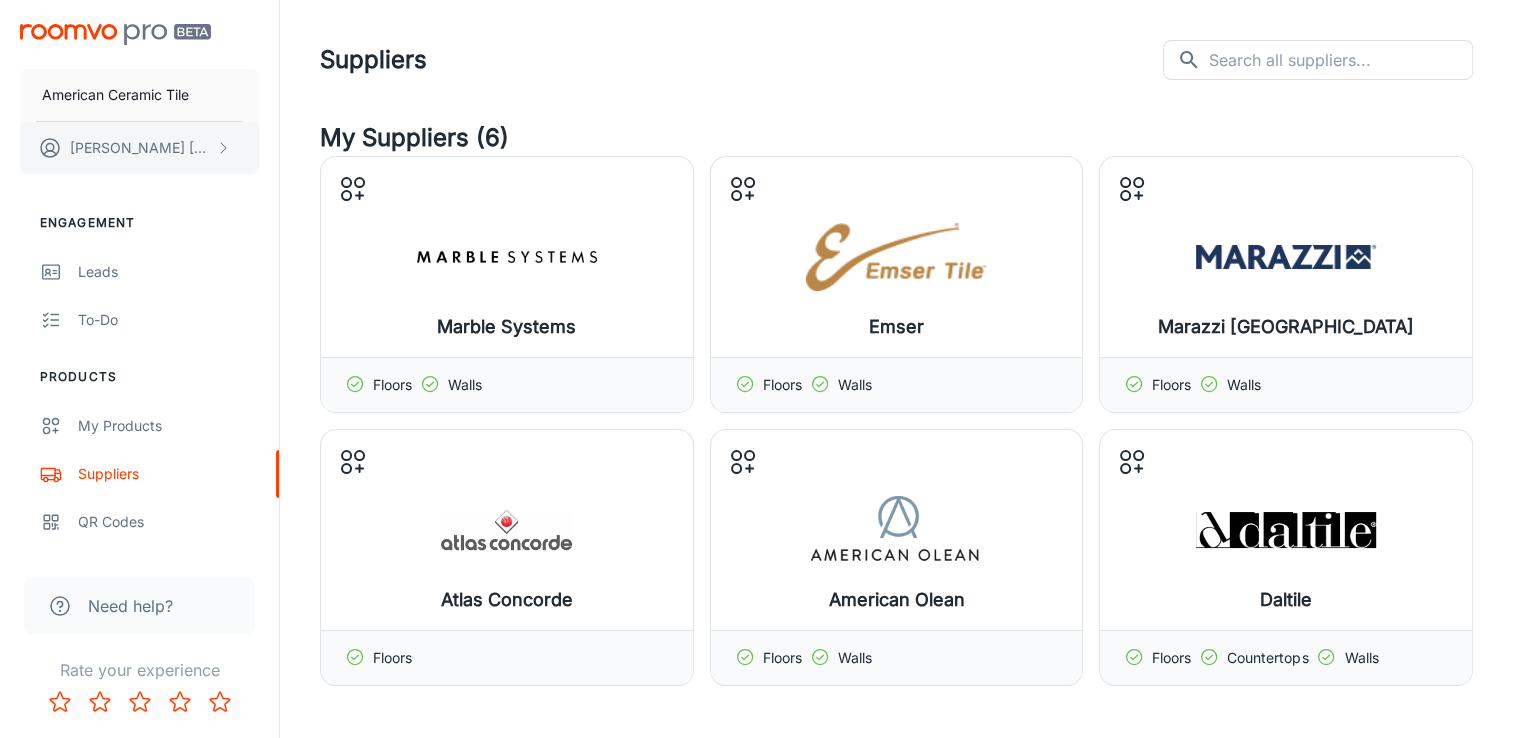 click on "[PERSON_NAME]" at bounding box center [140, 148] 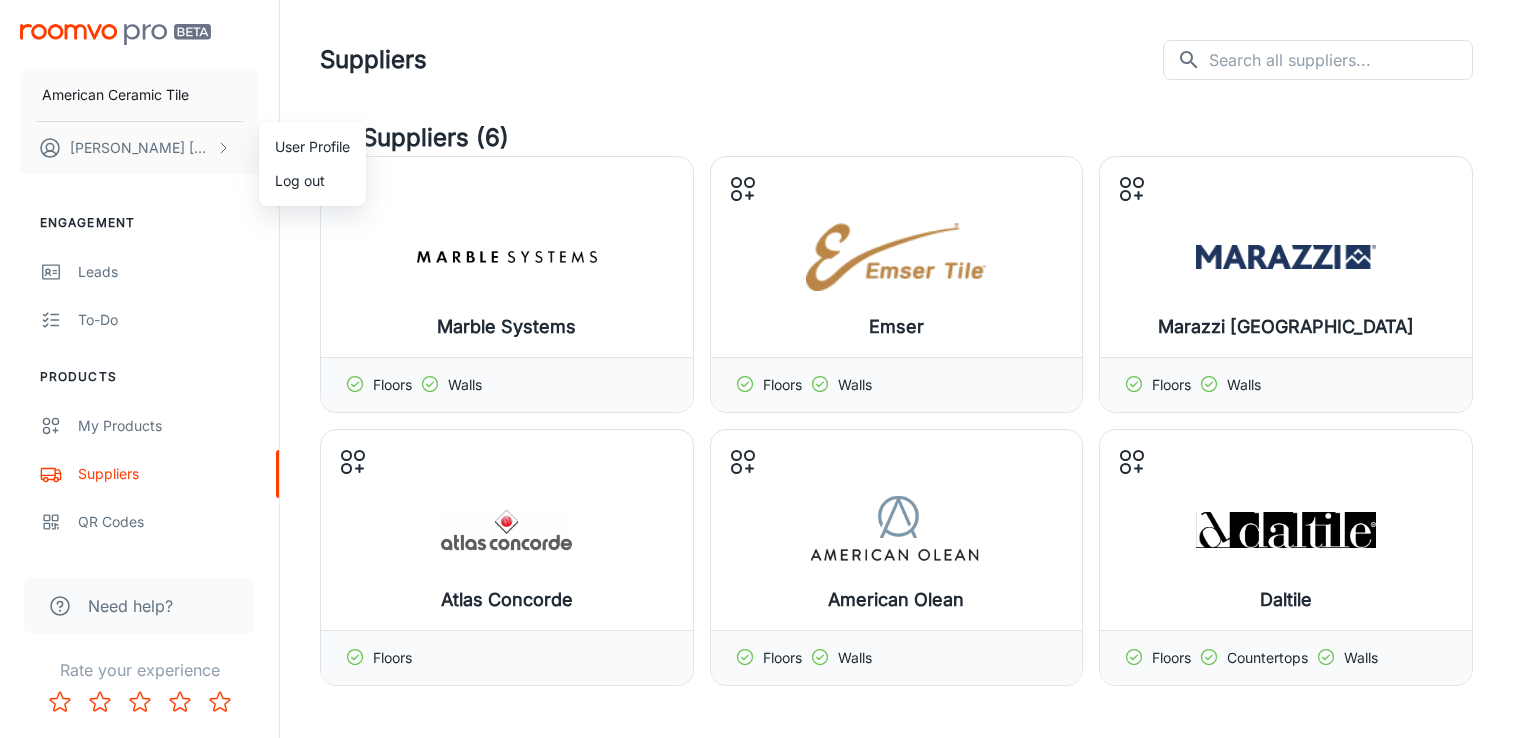 click at bounding box center [764, 369] 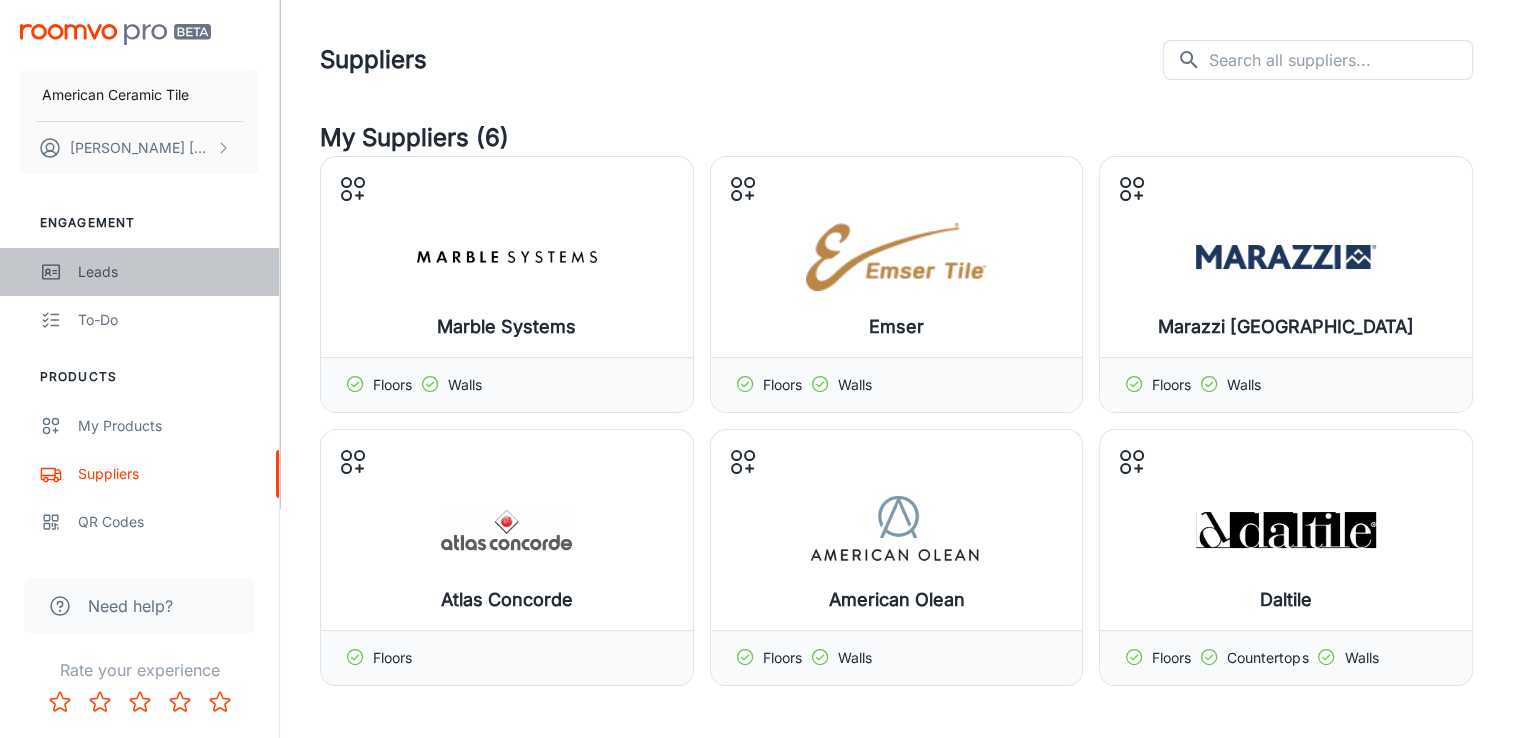 click on "Leads" at bounding box center (168, 272) 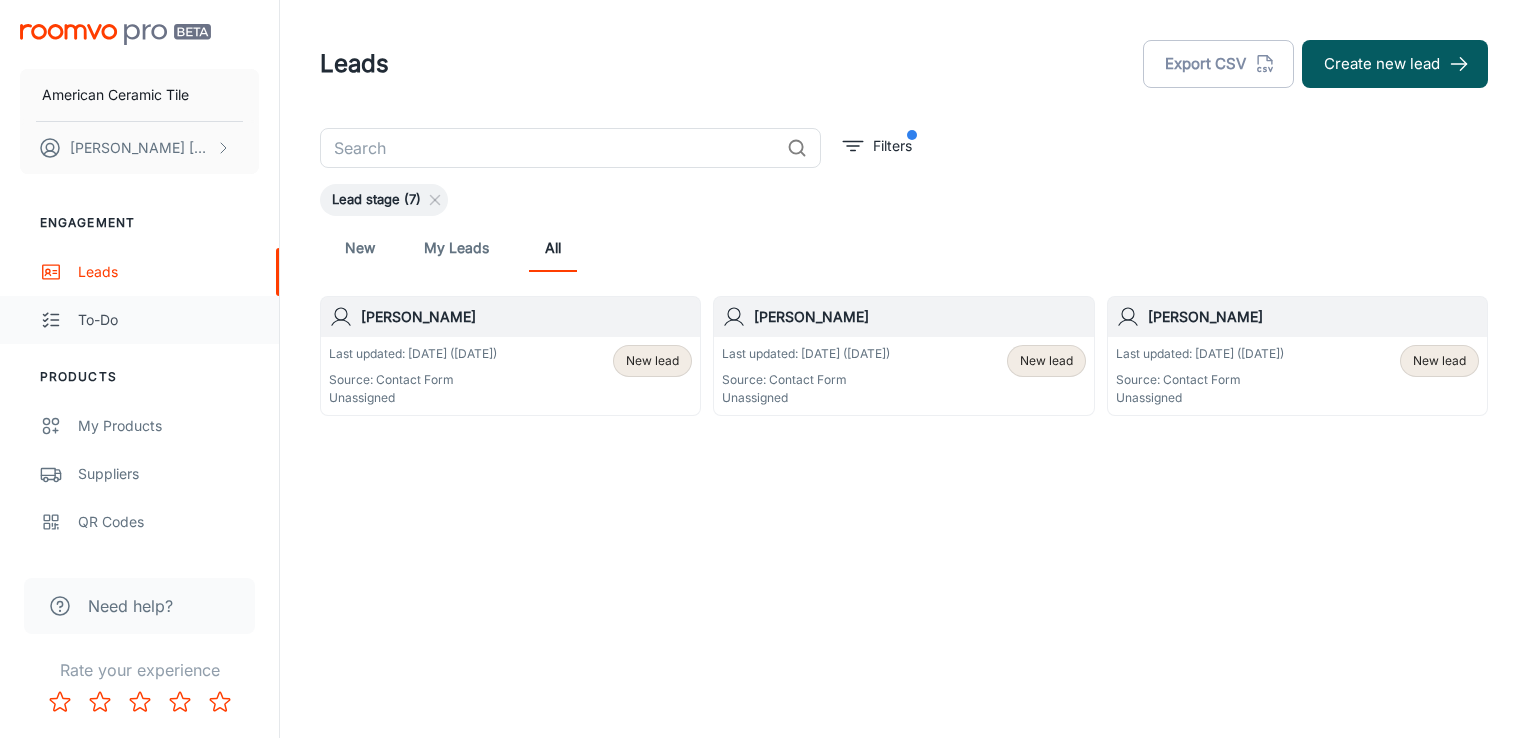 click on "To-do" at bounding box center (168, 320) 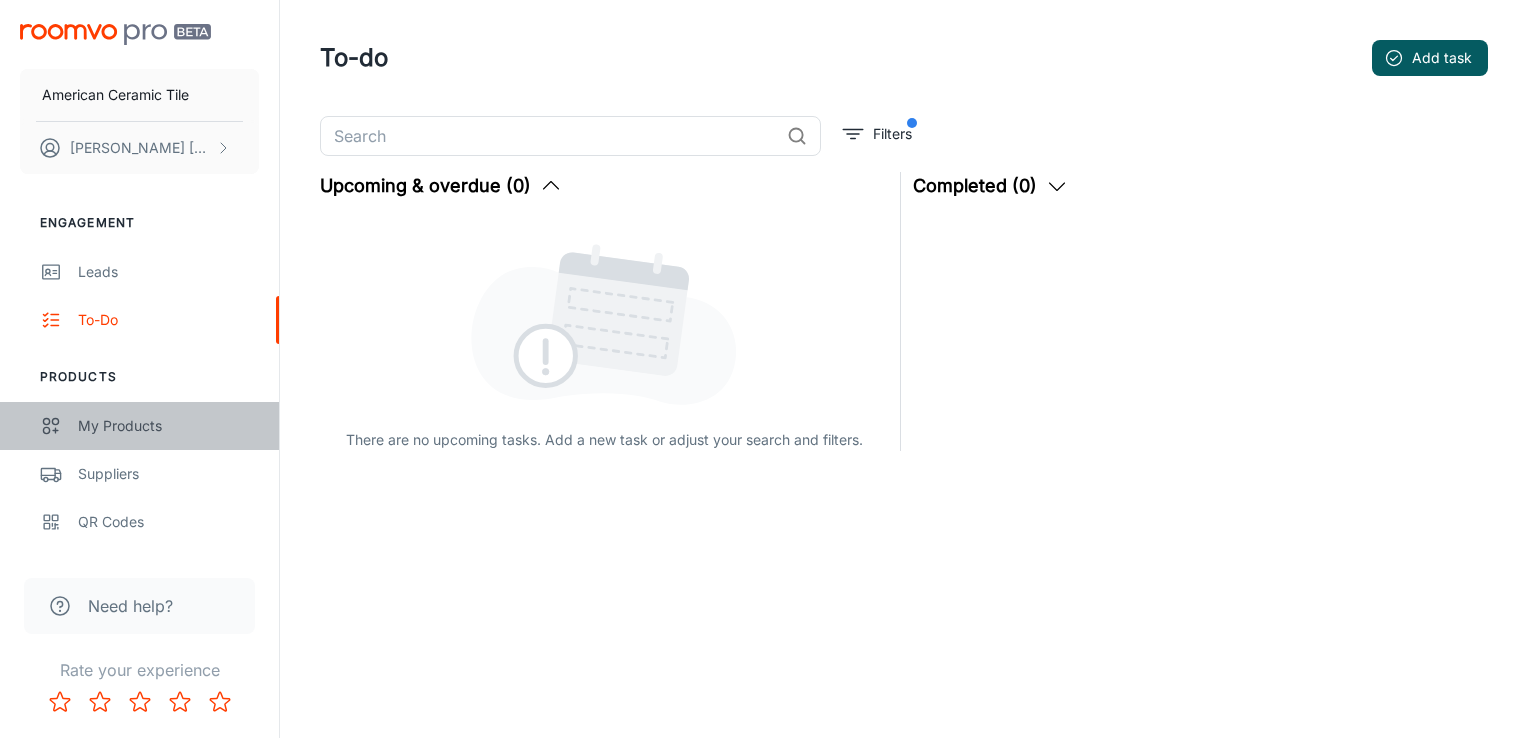 click on "My Products" at bounding box center [168, 426] 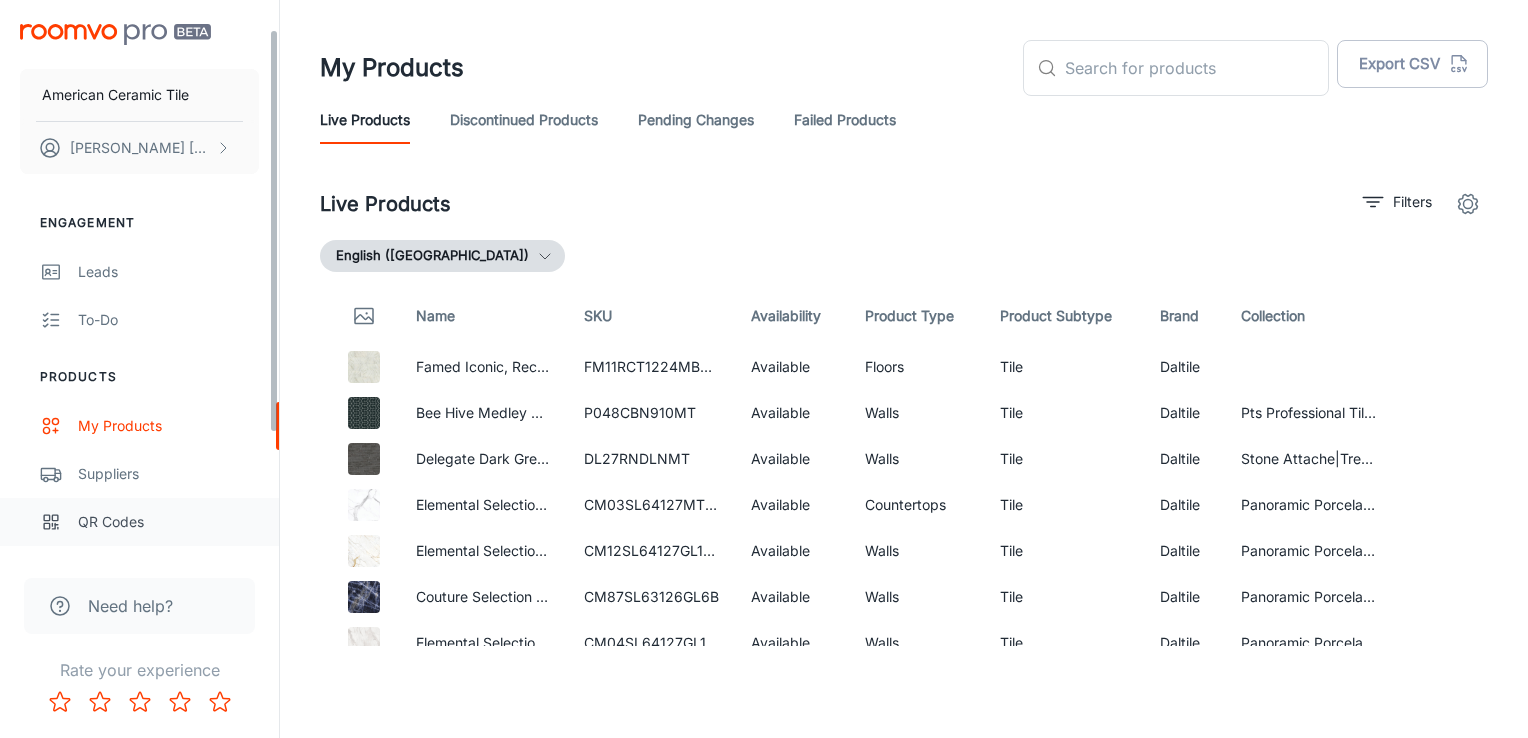 scroll, scrollTop: 203, scrollLeft: 0, axis: vertical 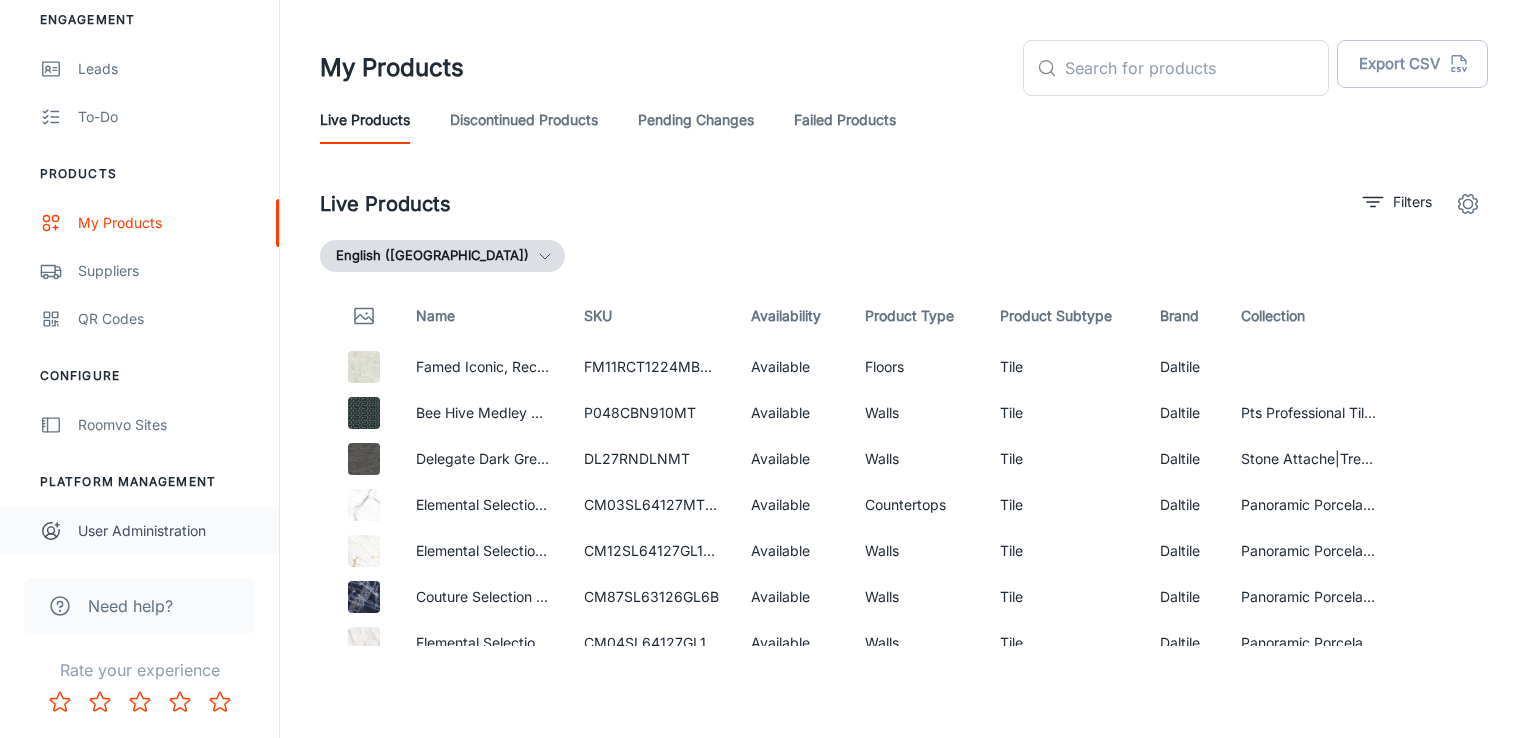 click on "User Administration" at bounding box center [168, 531] 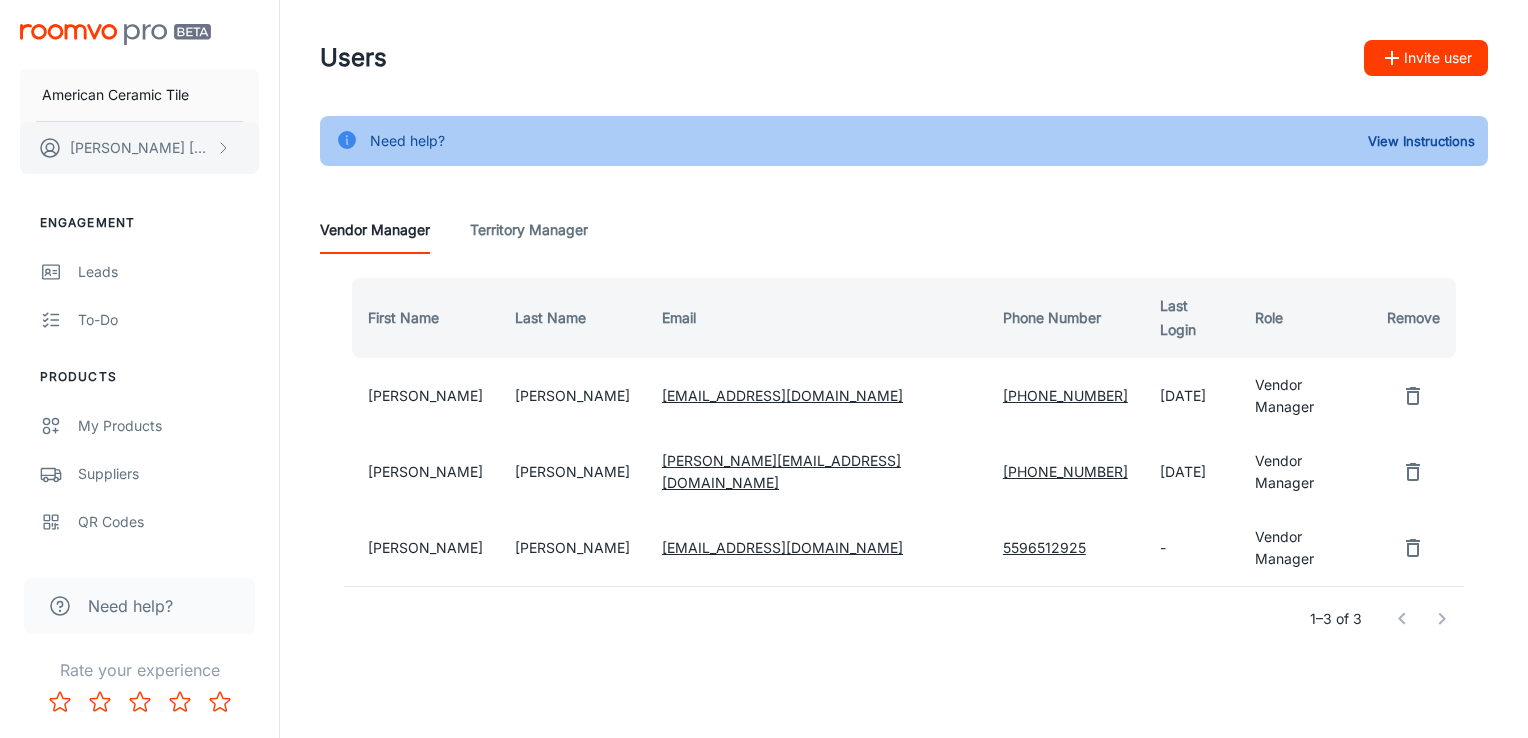 click on "[PERSON_NAME]" at bounding box center (140, 148) 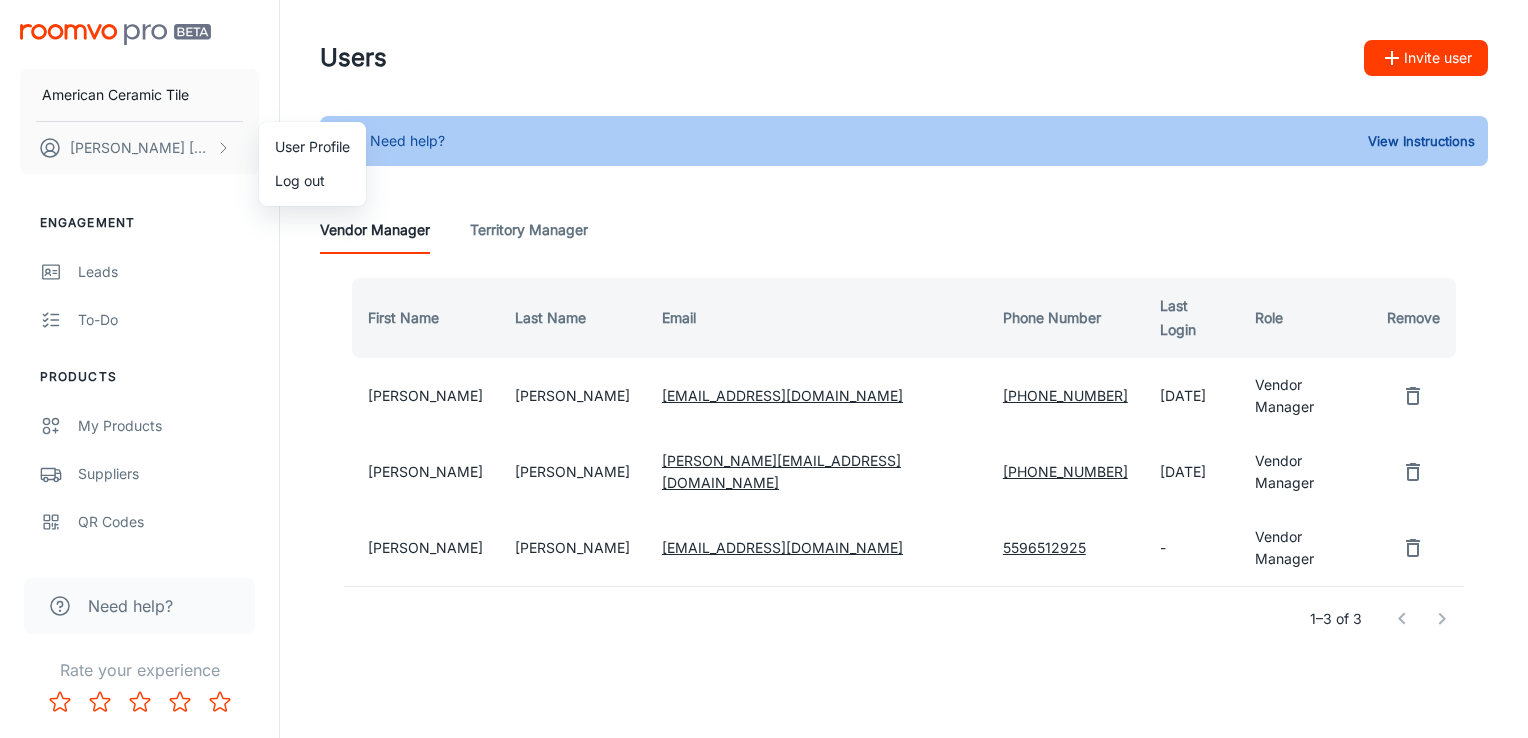 click at bounding box center (764, 369) 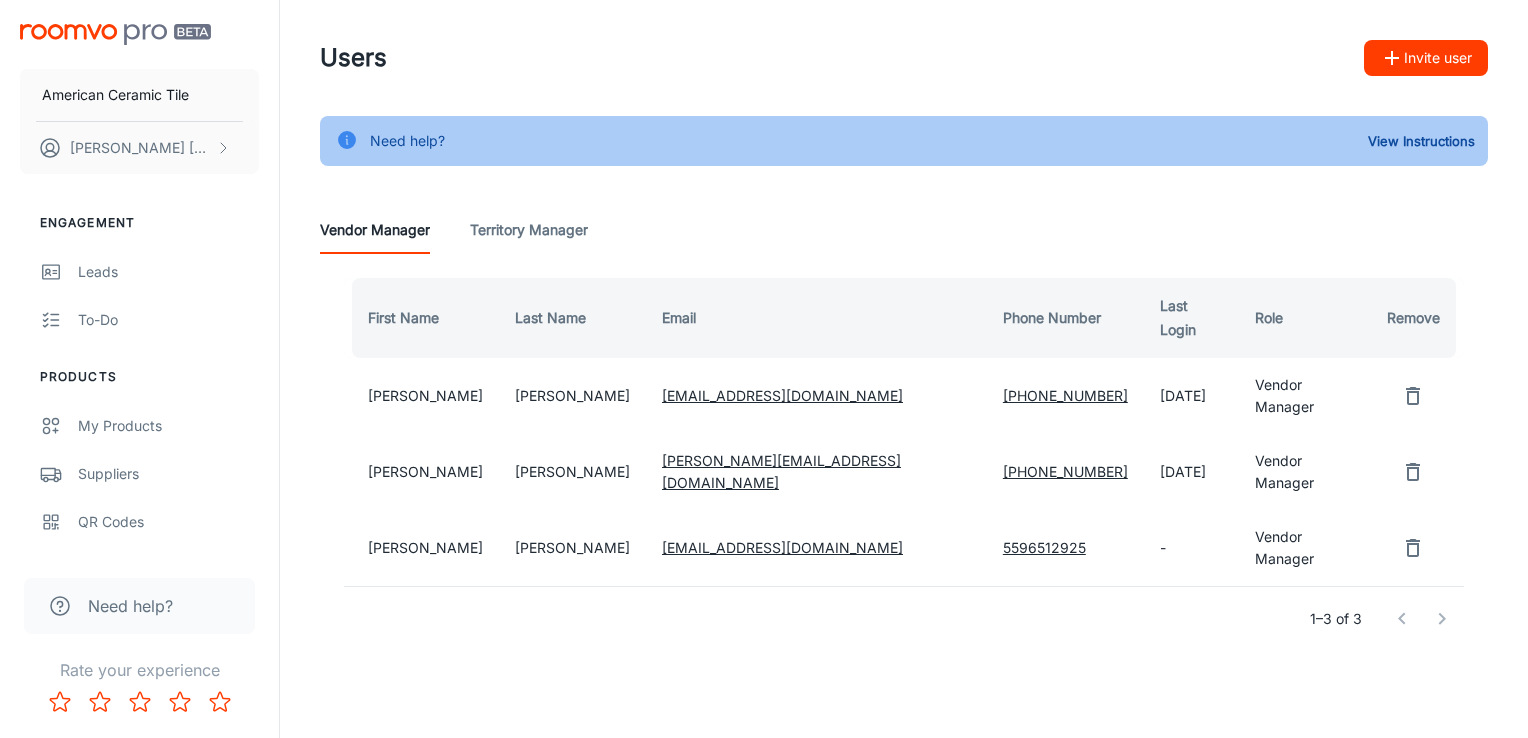 click 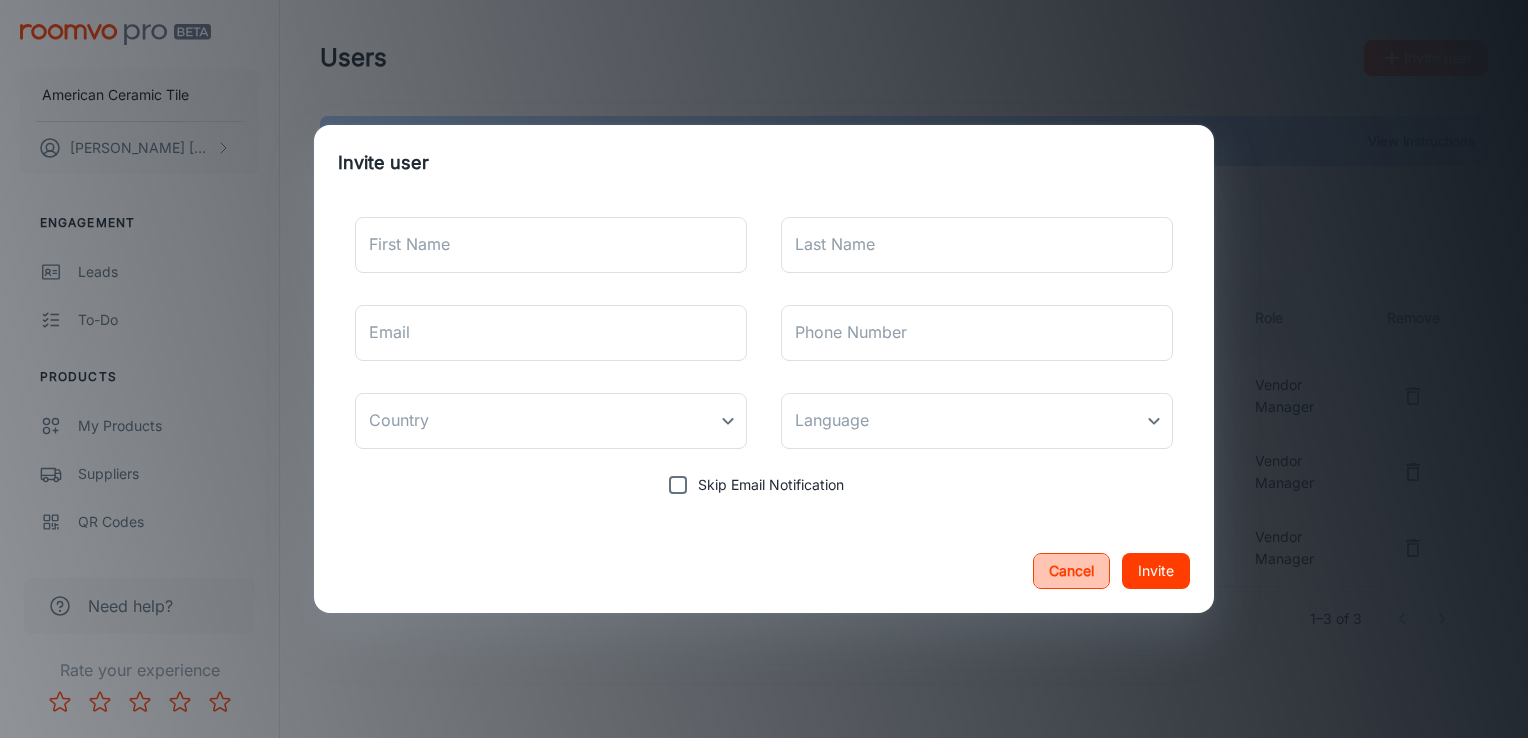 click on "Cancel" at bounding box center (1071, 571) 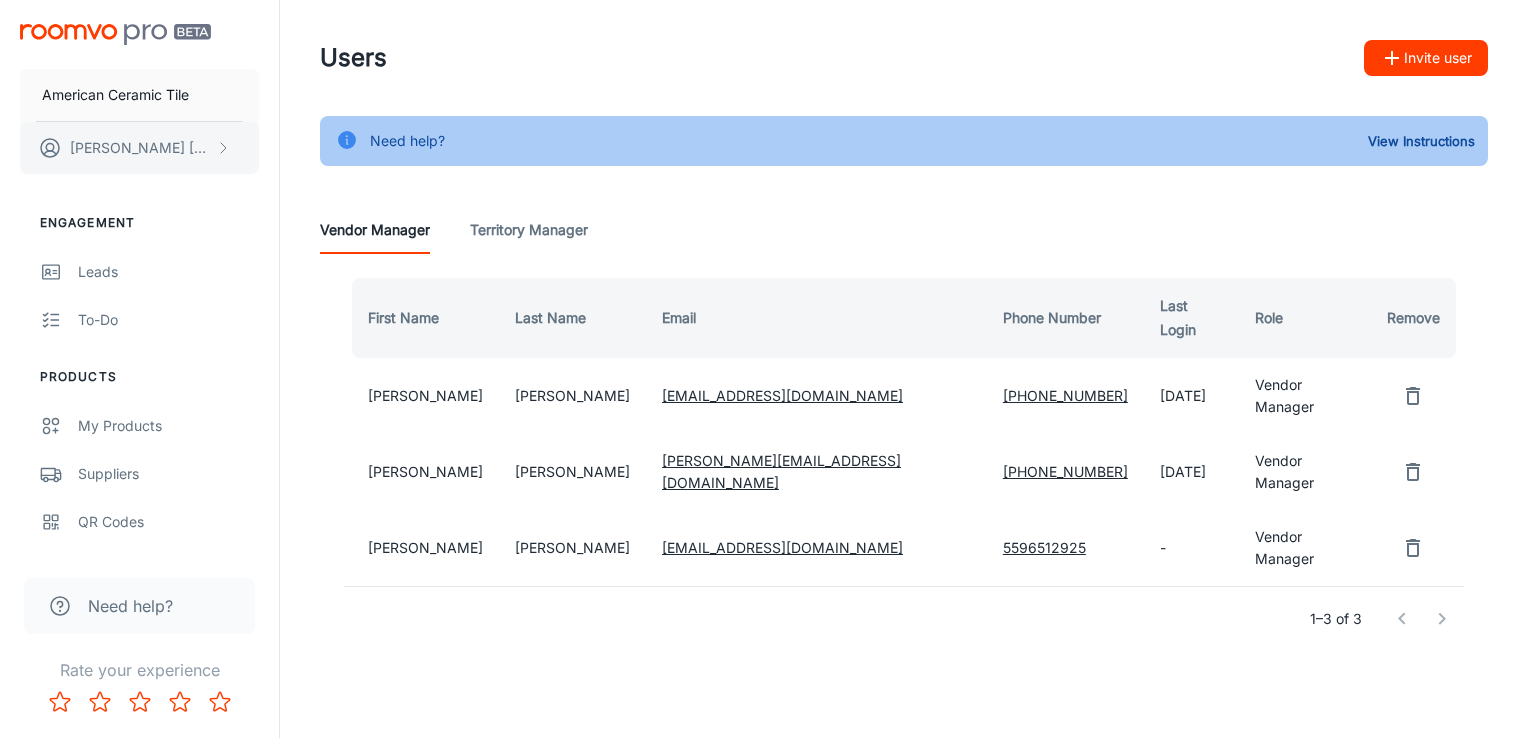 click on "[PERSON_NAME]" at bounding box center [140, 148] 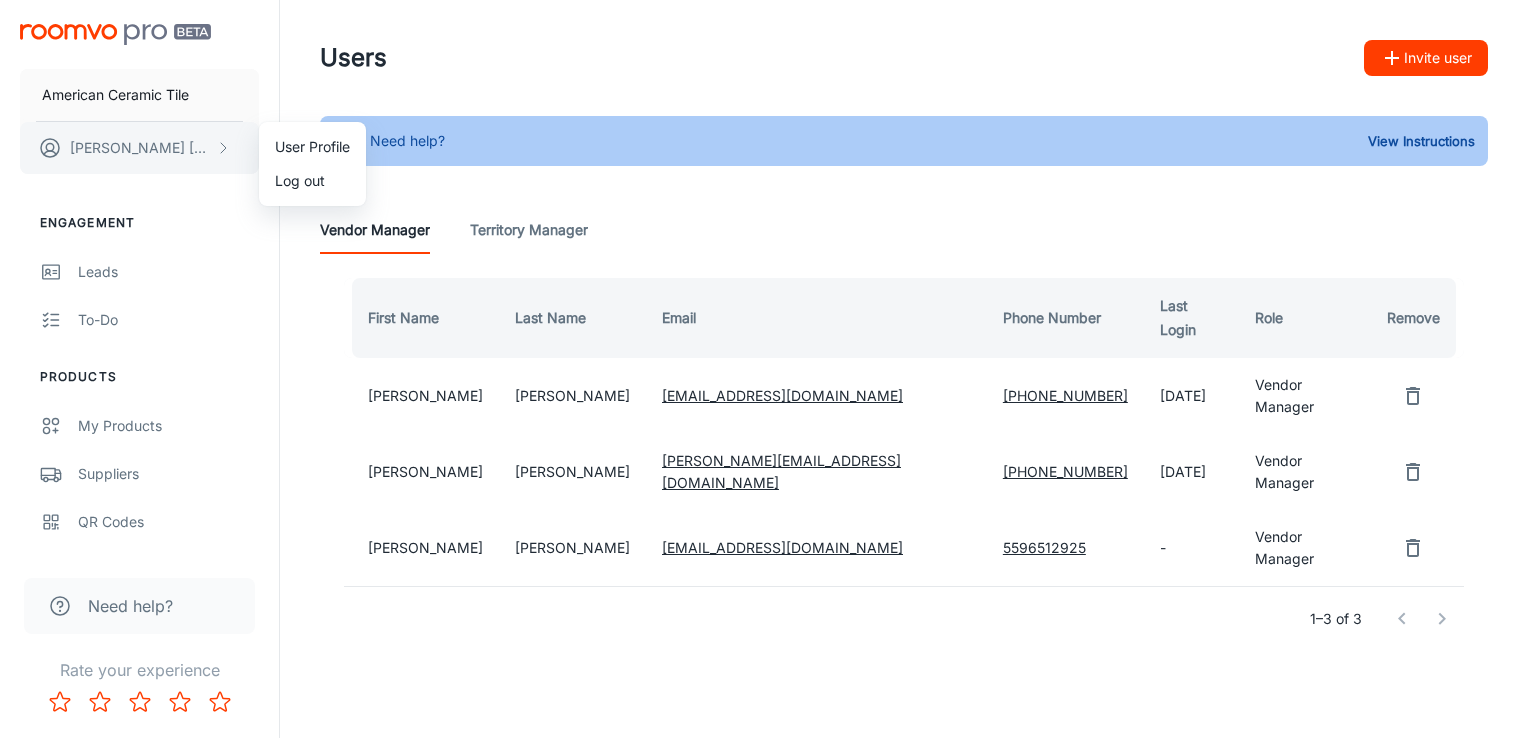 click at bounding box center (764, 369) 